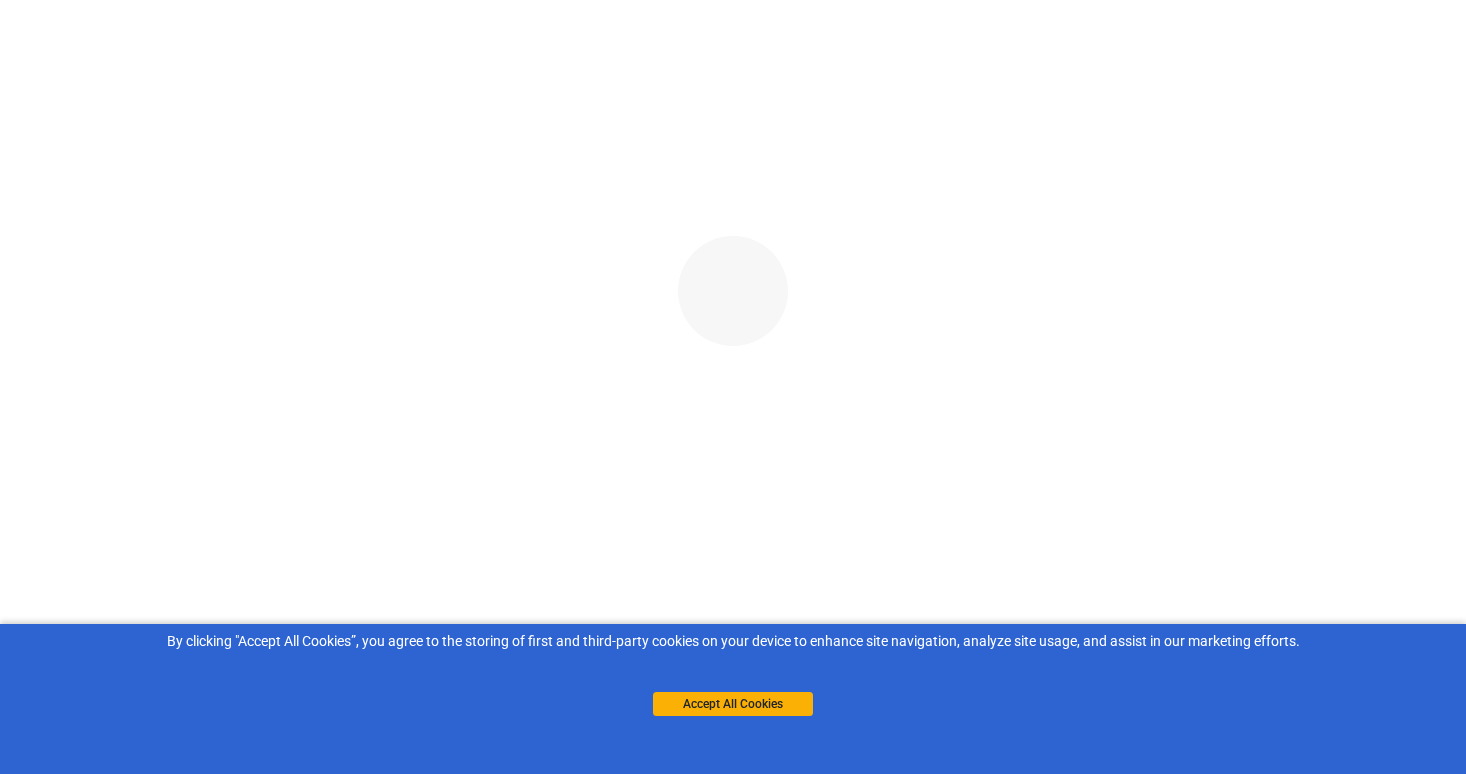 scroll, scrollTop: 0, scrollLeft: 0, axis: both 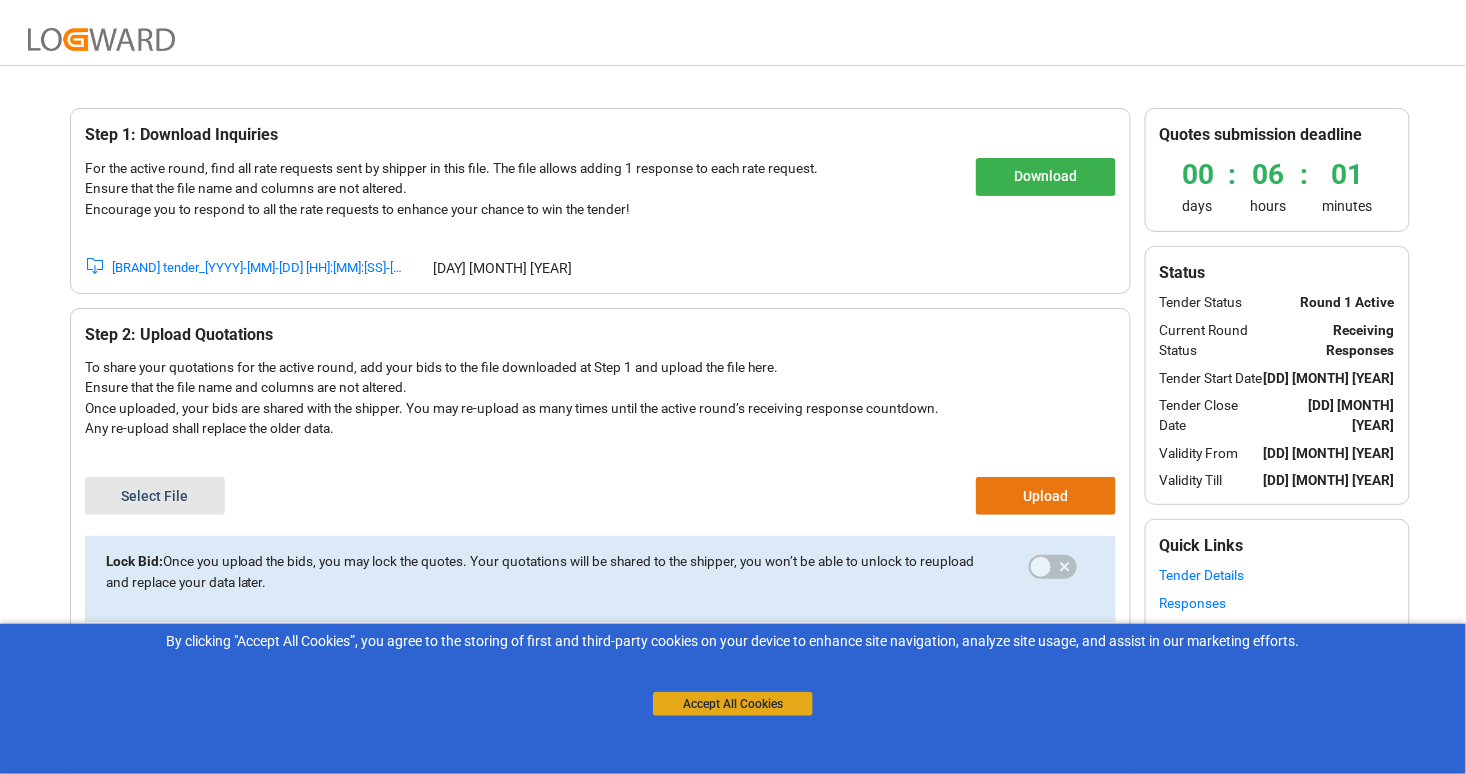 click on "Accept All Cookies" at bounding box center [733, 704] 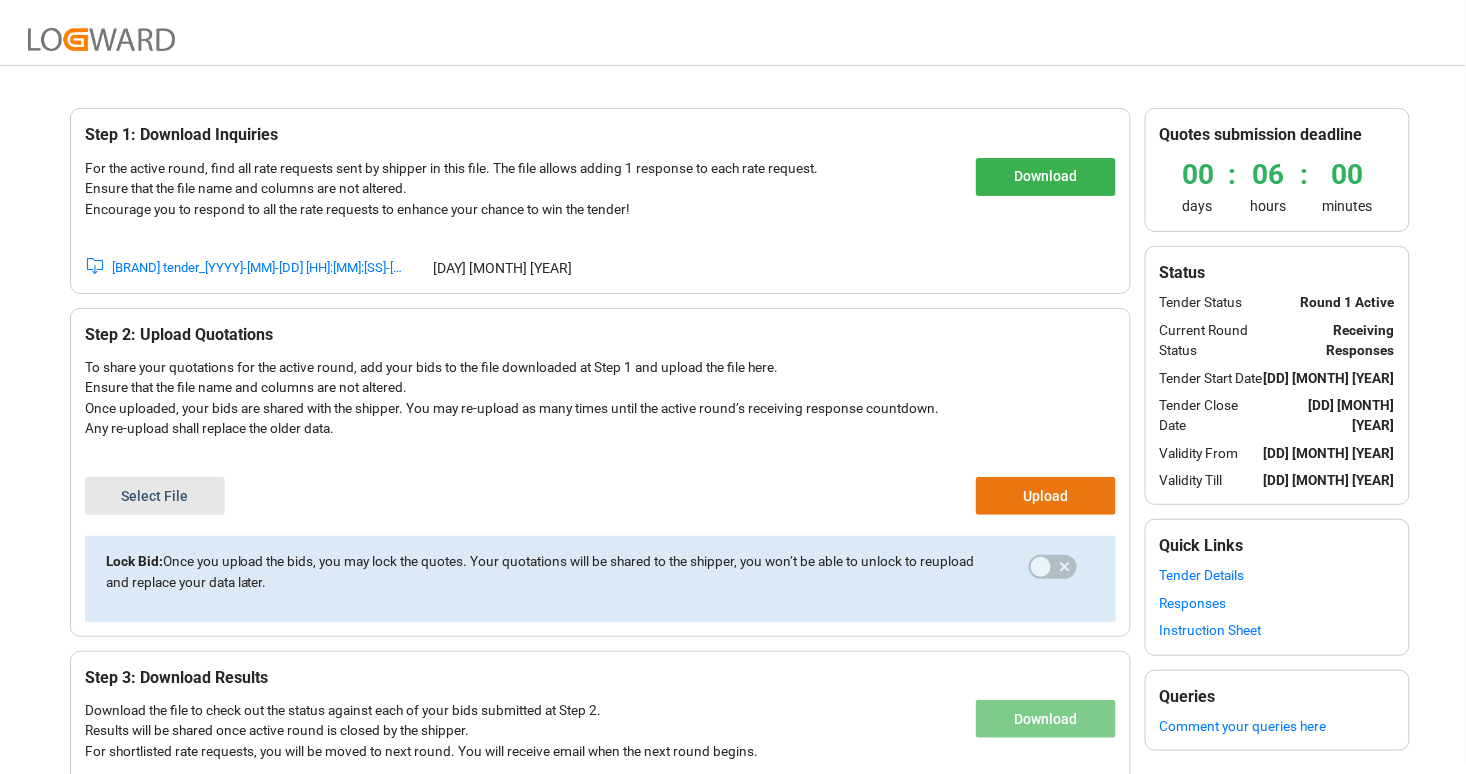 click on "Select File" at bounding box center [155, 496] 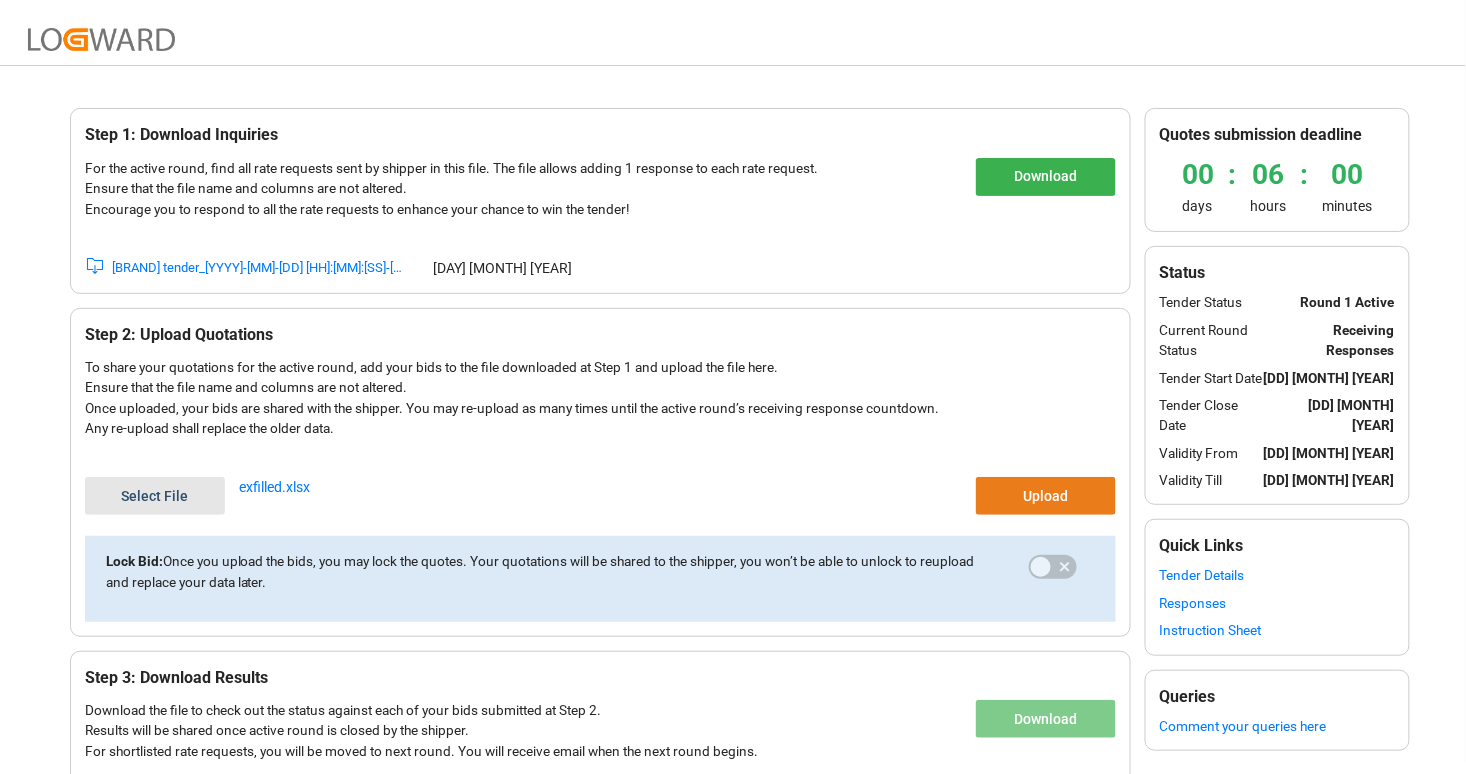 click on "Upload" at bounding box center (1046, 496) 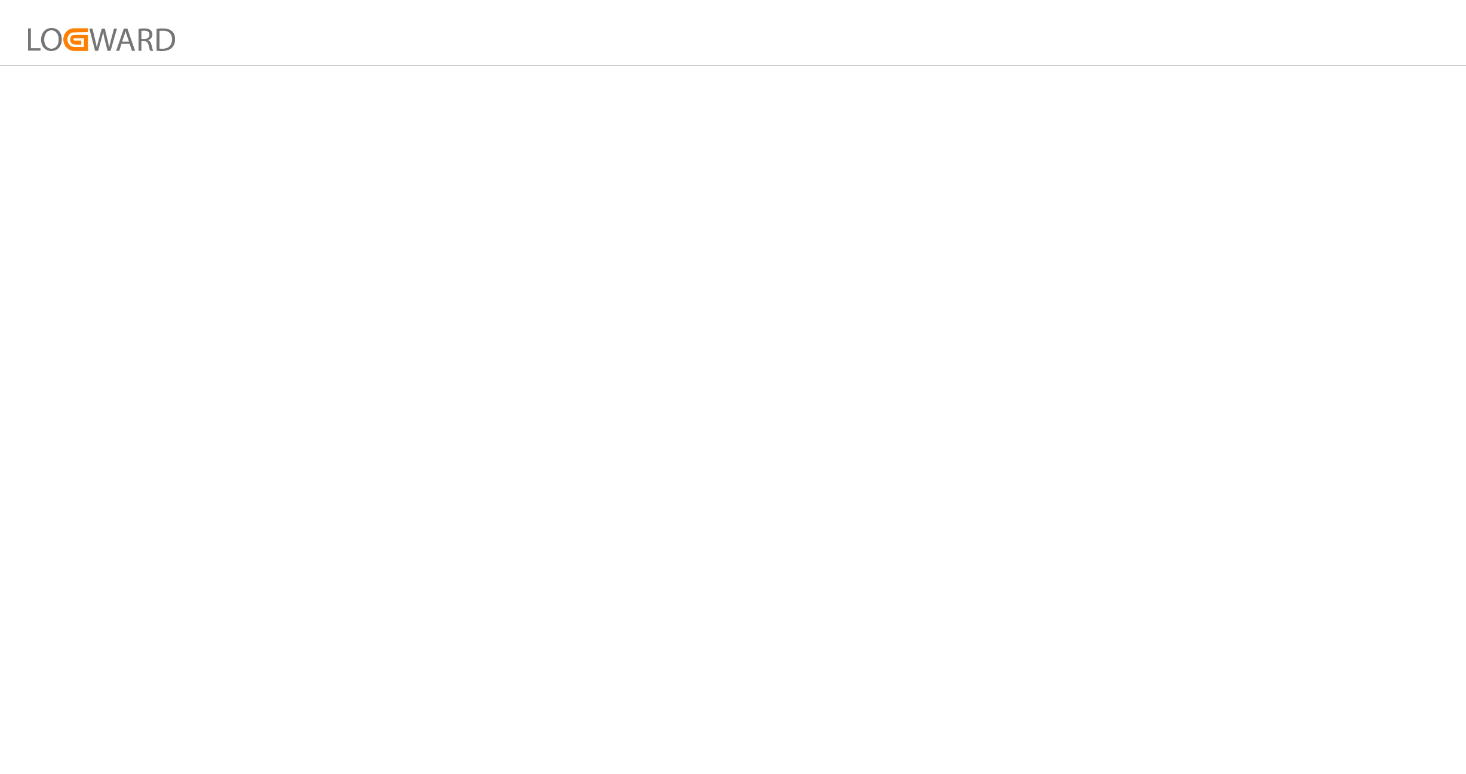scroll, scrollTop: 0, scrollLeft: 0, axis: both 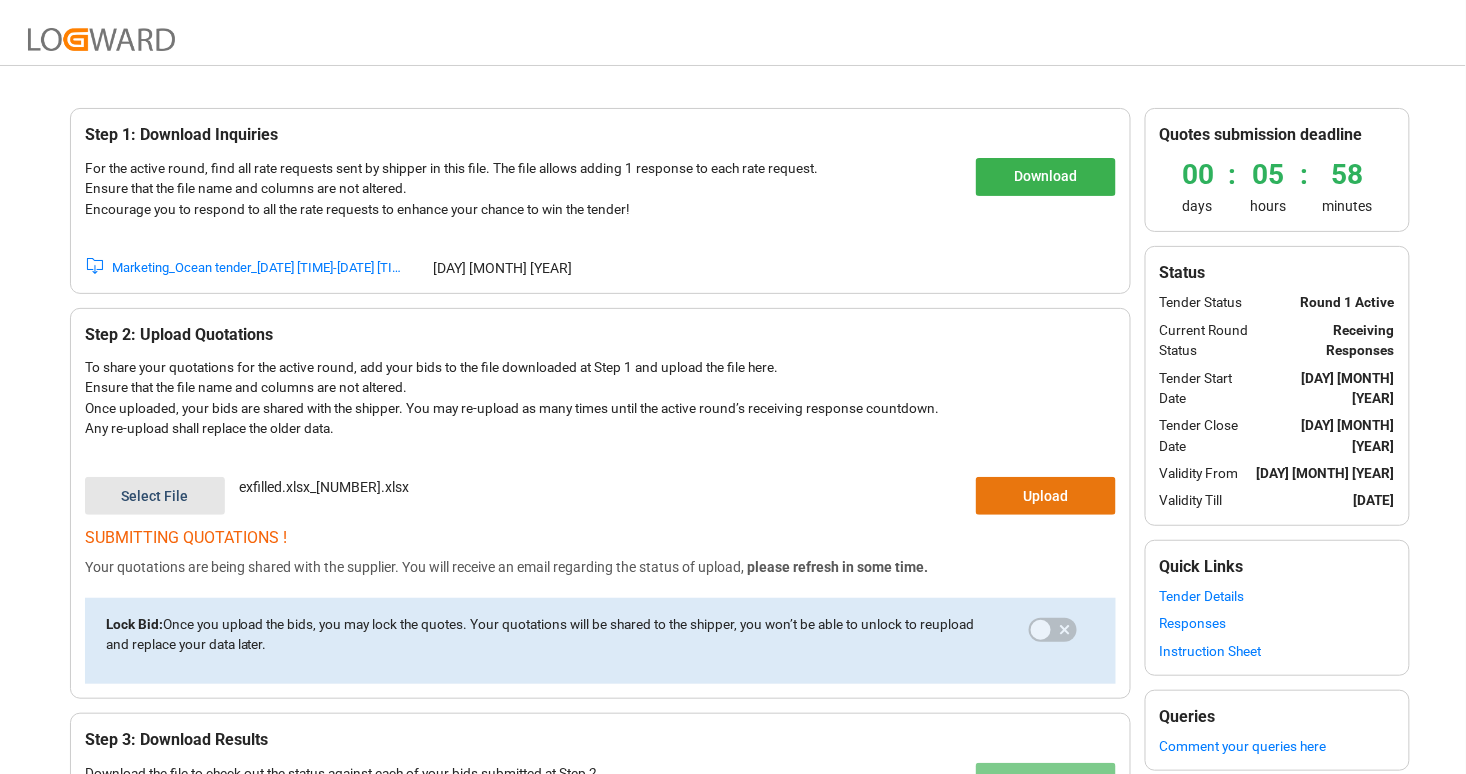 click on "Responses" at bounding box center (1277, 623) 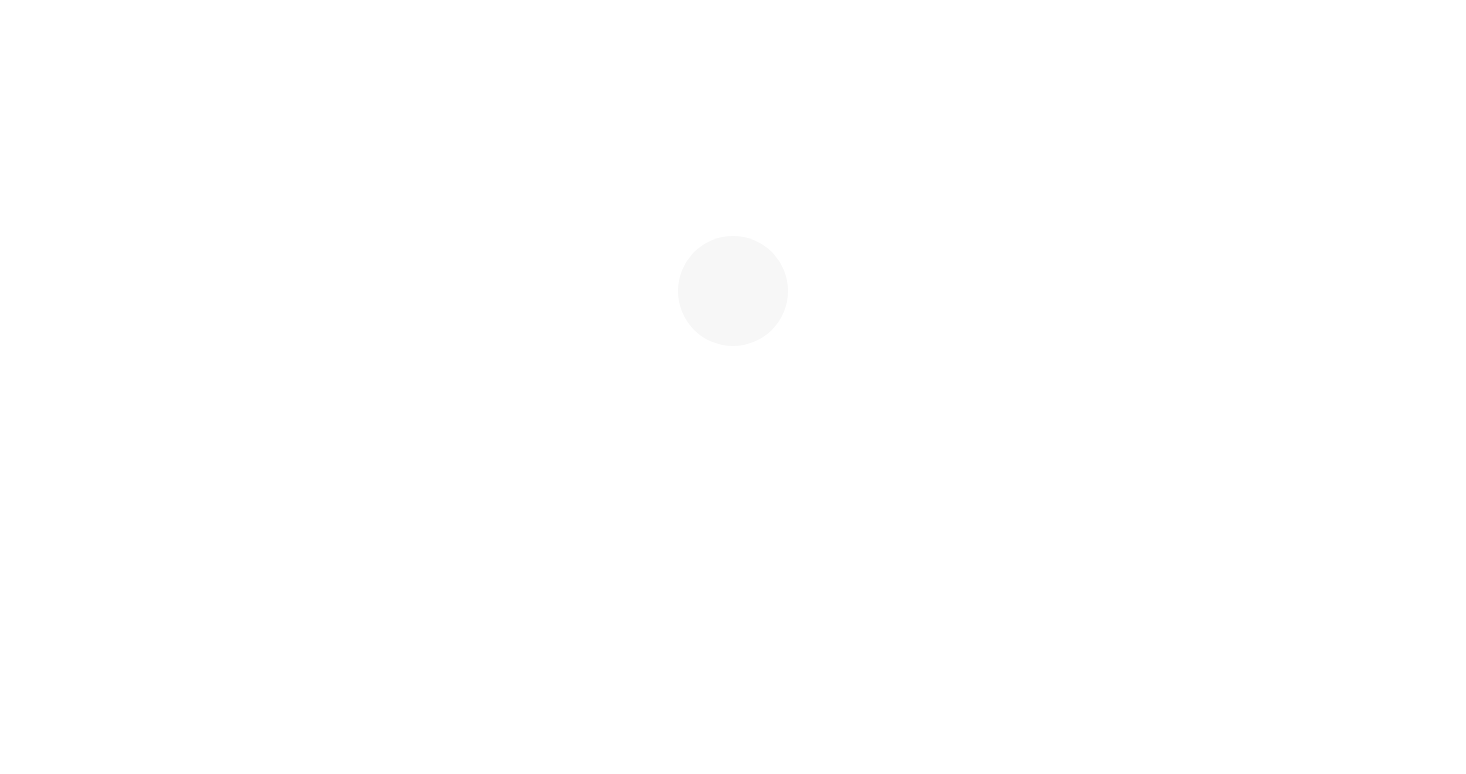 scroll, scrollTop: 0, scrollLeft: 0, axis: both 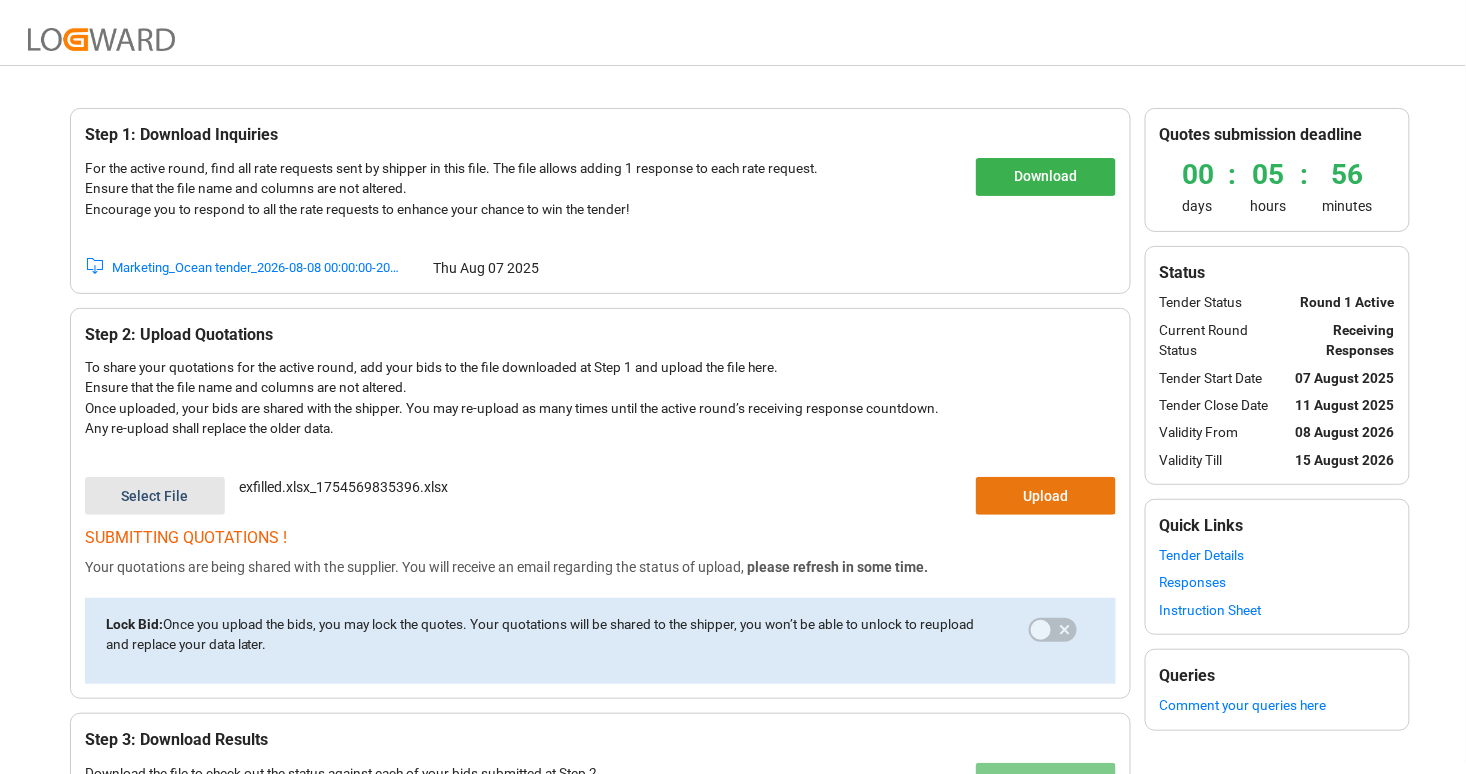 click on "Step 1: Download Inquiries For the active round, find all rate requests sent by shipper in this file. The file allows adding 1 response to each rate request.​ Ensure that the file name and columns are not altered.​​ Encourage you to respond to all the rate requests to enhance your chance to win the tender!​​ Download Marketing_Ocean tender_2026-08-08 00:00:00-2026-08-15 00:00:00 Thu Aug 07 2025 Step 2: Upload Quotations​ To share your quotations for the active round, add your bids to the file downloaded at Step 1 and upload the file here.​ Ensure that the file name and columns are not altered.​ Once uploaded, your bids are shared with the shipper. You may re-upload as many times until the active round’s receiving response countdown.​ Any re-upload shall replace the older data. Select File exfilled.xlsx_1754569835396.xlsx Upload SUBMITTING QUOTATIONS !​​ Your quotations are being shared with the supplier. You will receive an email regarding the status of upload,    ​ ​ Lock Bid: 00" at bounding box center (733, 480) 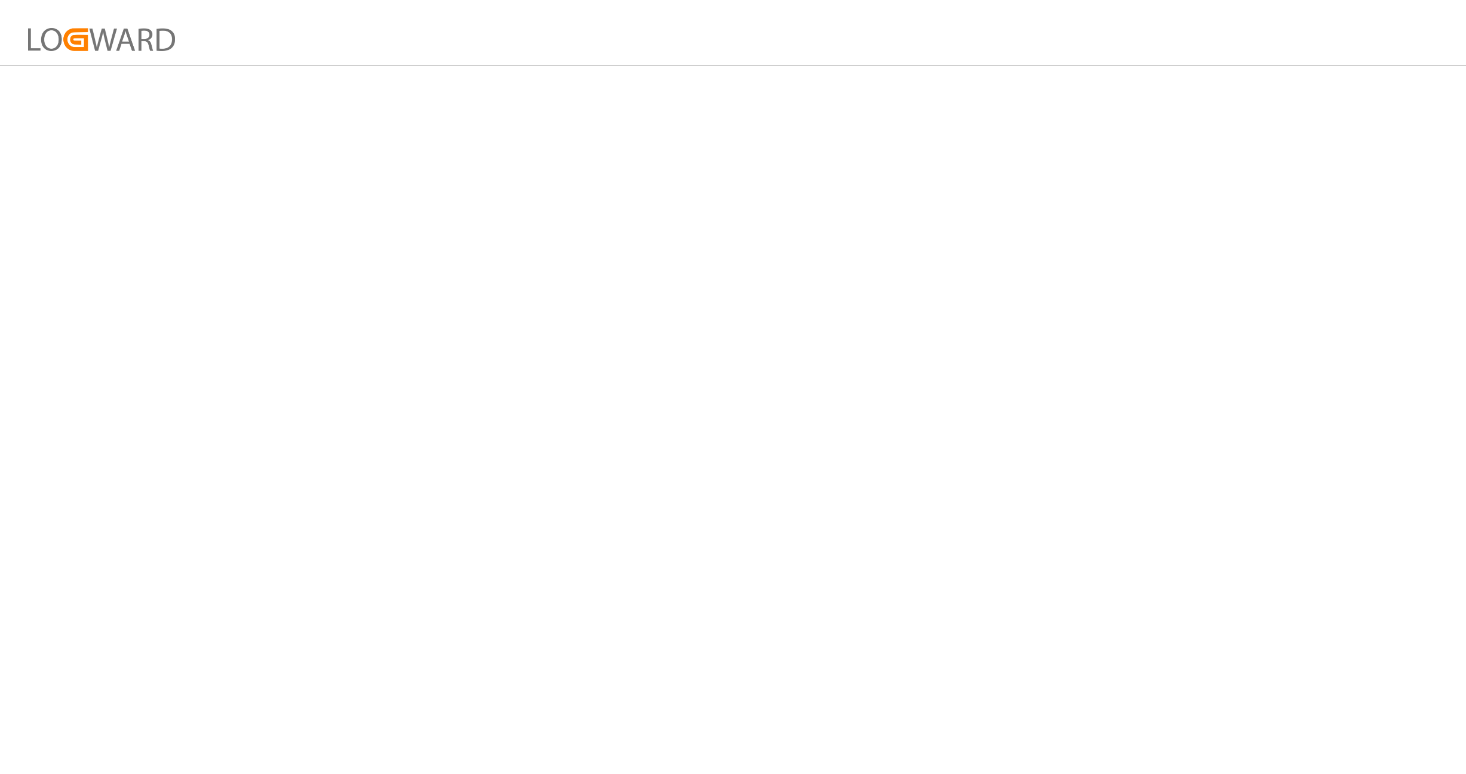 scroll, scrollTop: 0, scrollLeft: 0, axis: both 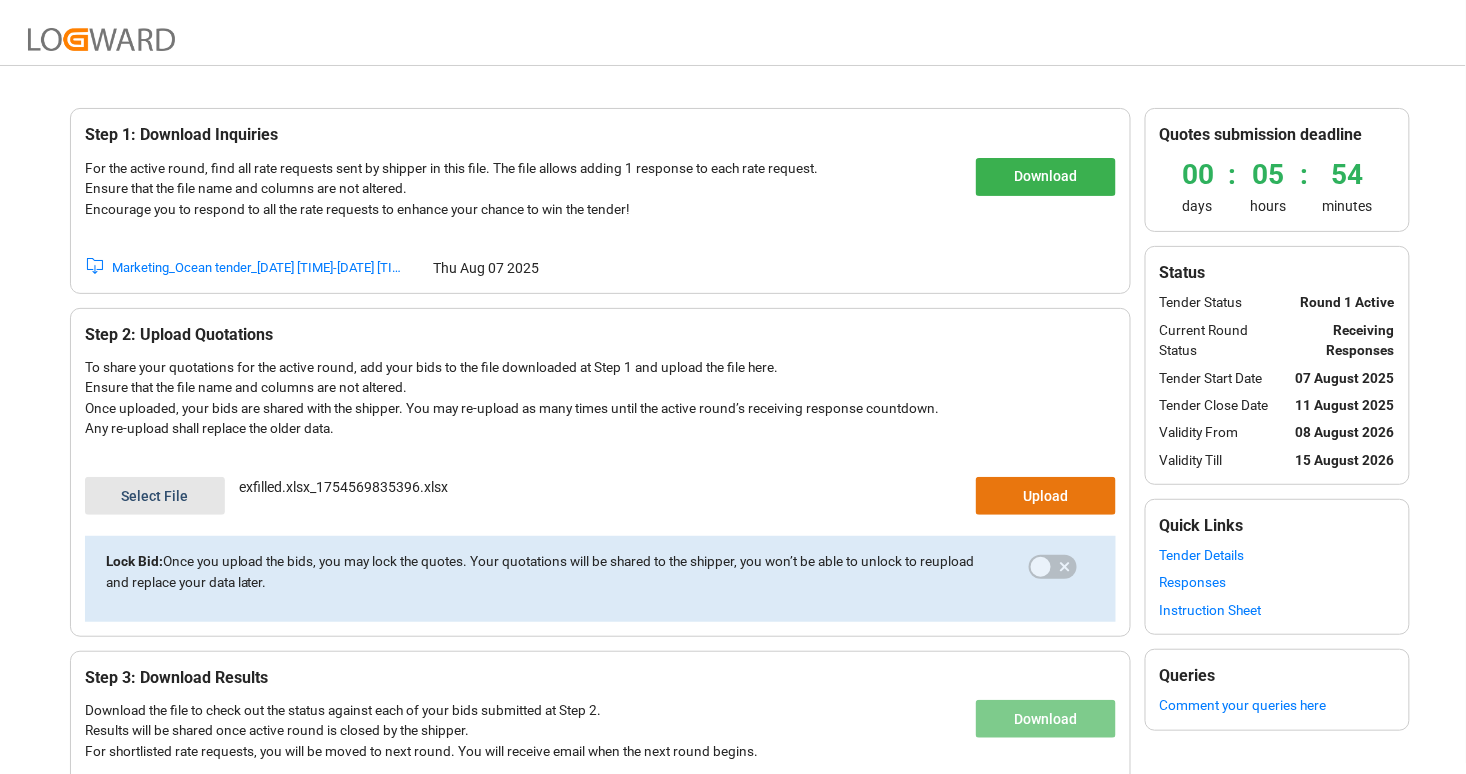 click on "Responses" at bounding box center (1277, 582) 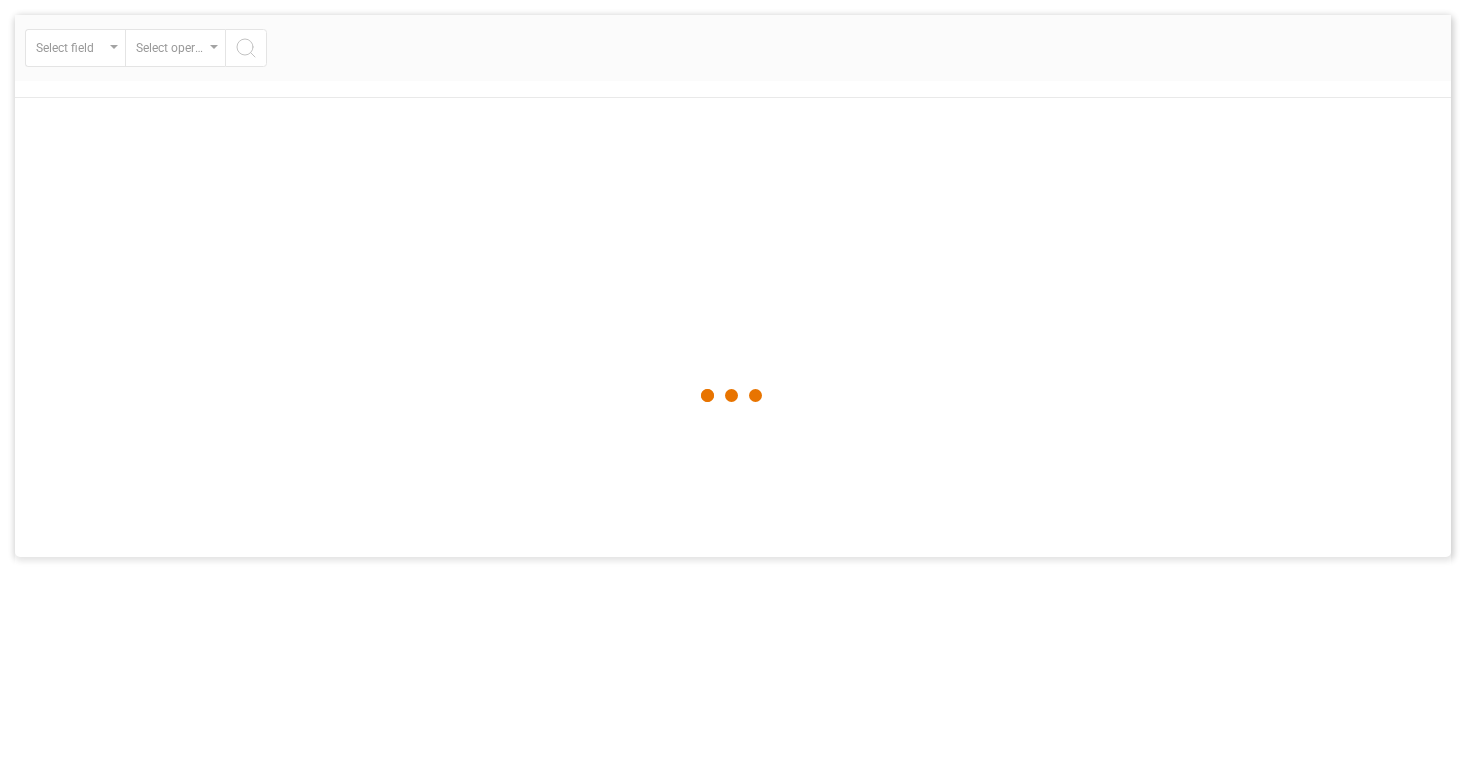 scroll, scrollTop: 0, scrollLeft: 0, axis: both 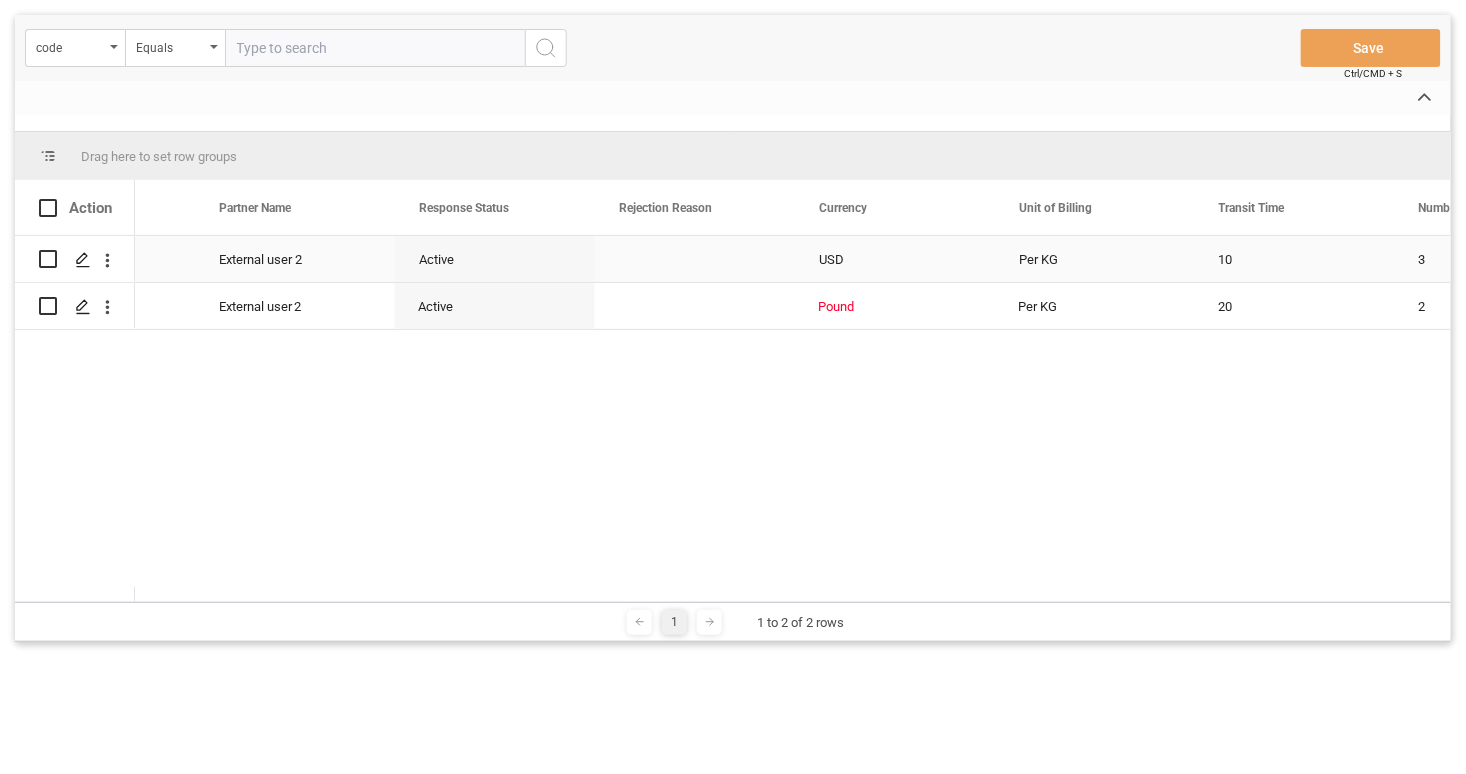 click at bounding box center [695, 259] 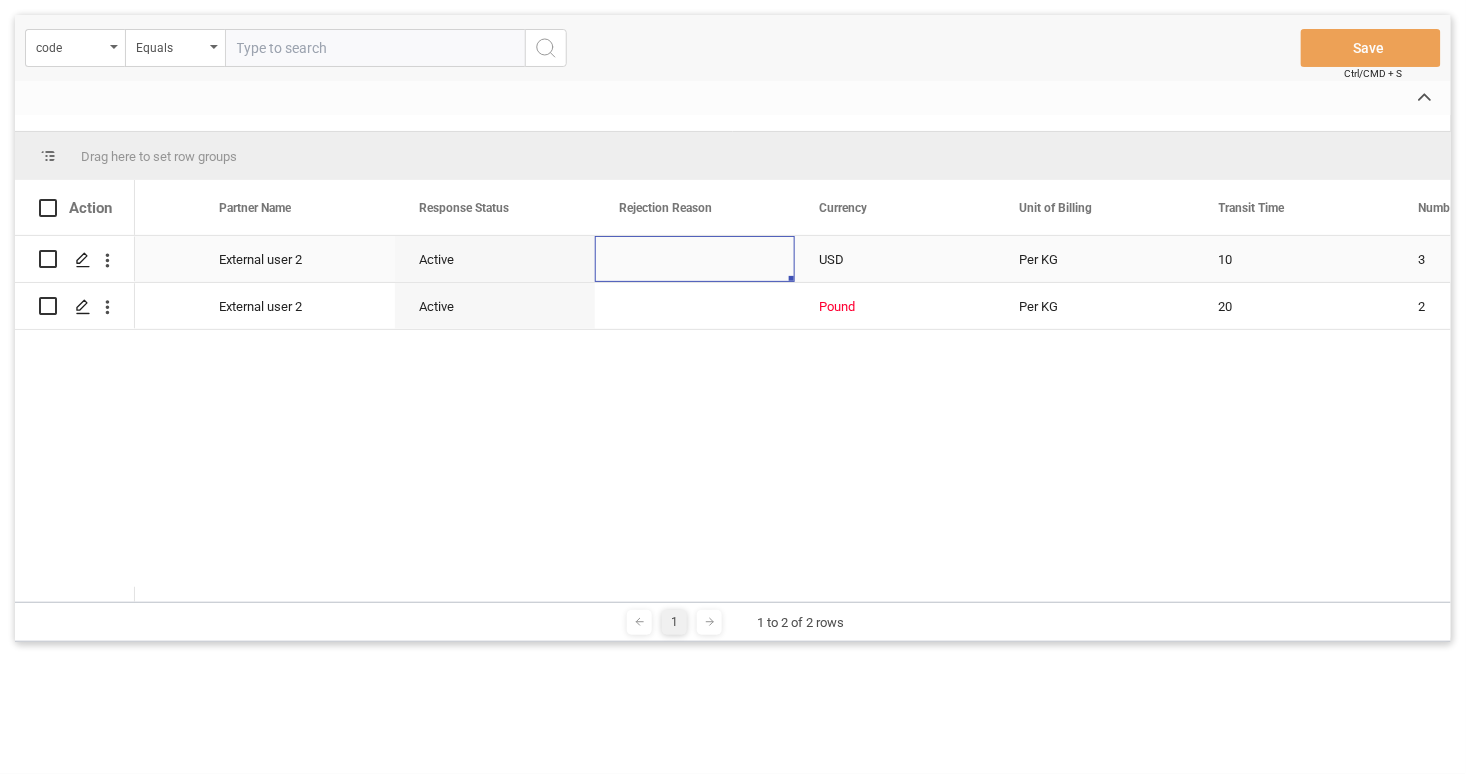 click at bounding box center [695, 259] 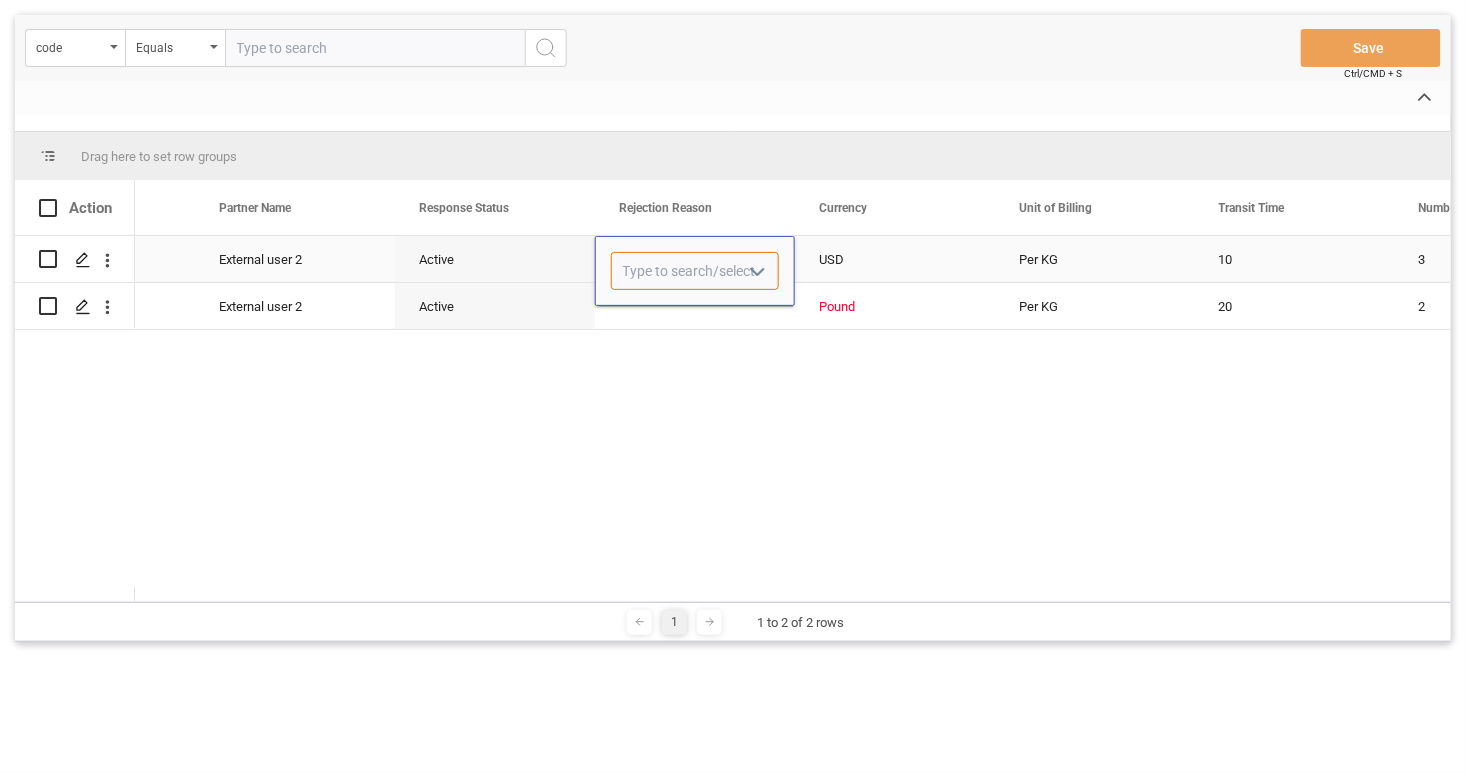 click at bounding box center [695, 271] 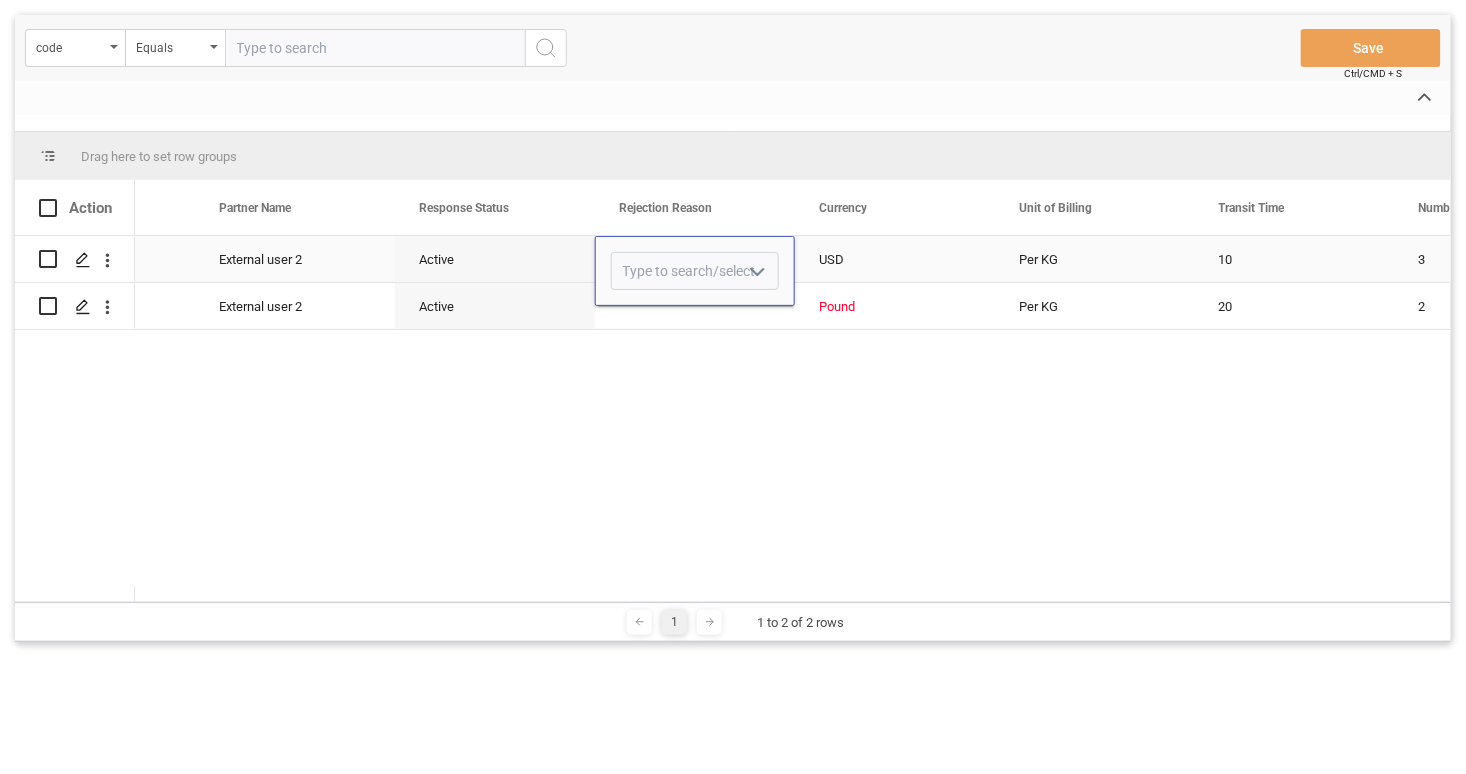 click 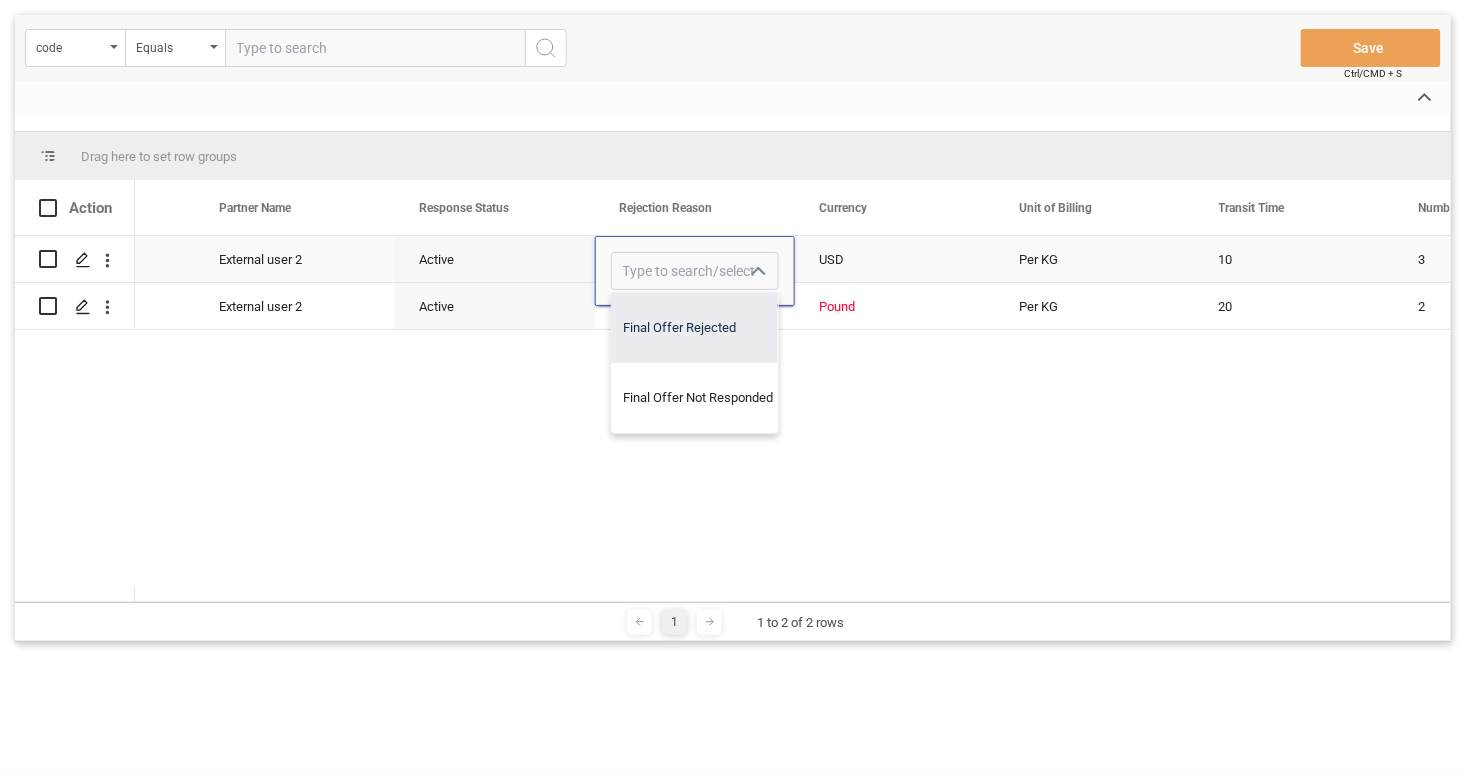 click on "Final Offer Rejected" at bounding box center (699, 328) 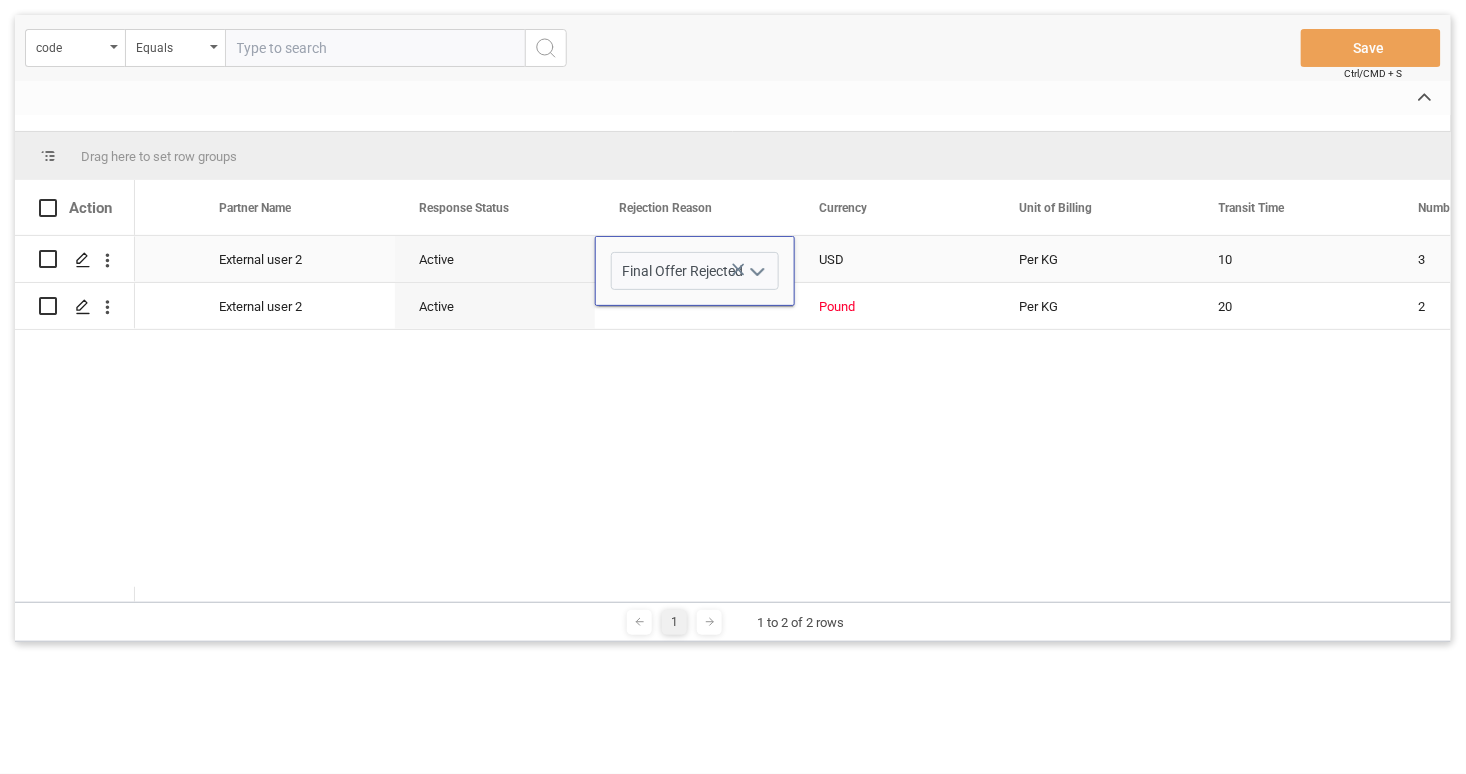 click at bounding box center (695, 306) 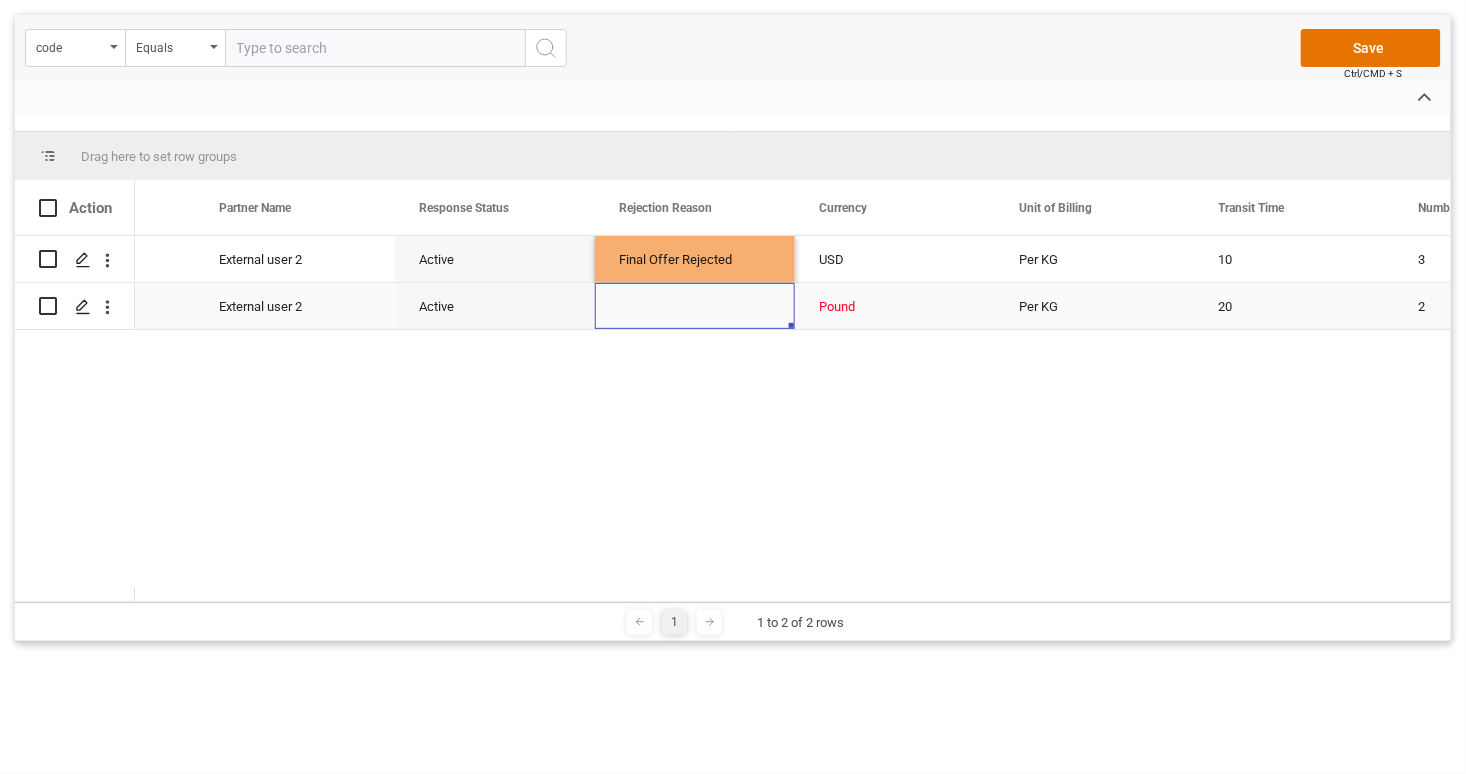 click at bounding box center (695, 306) 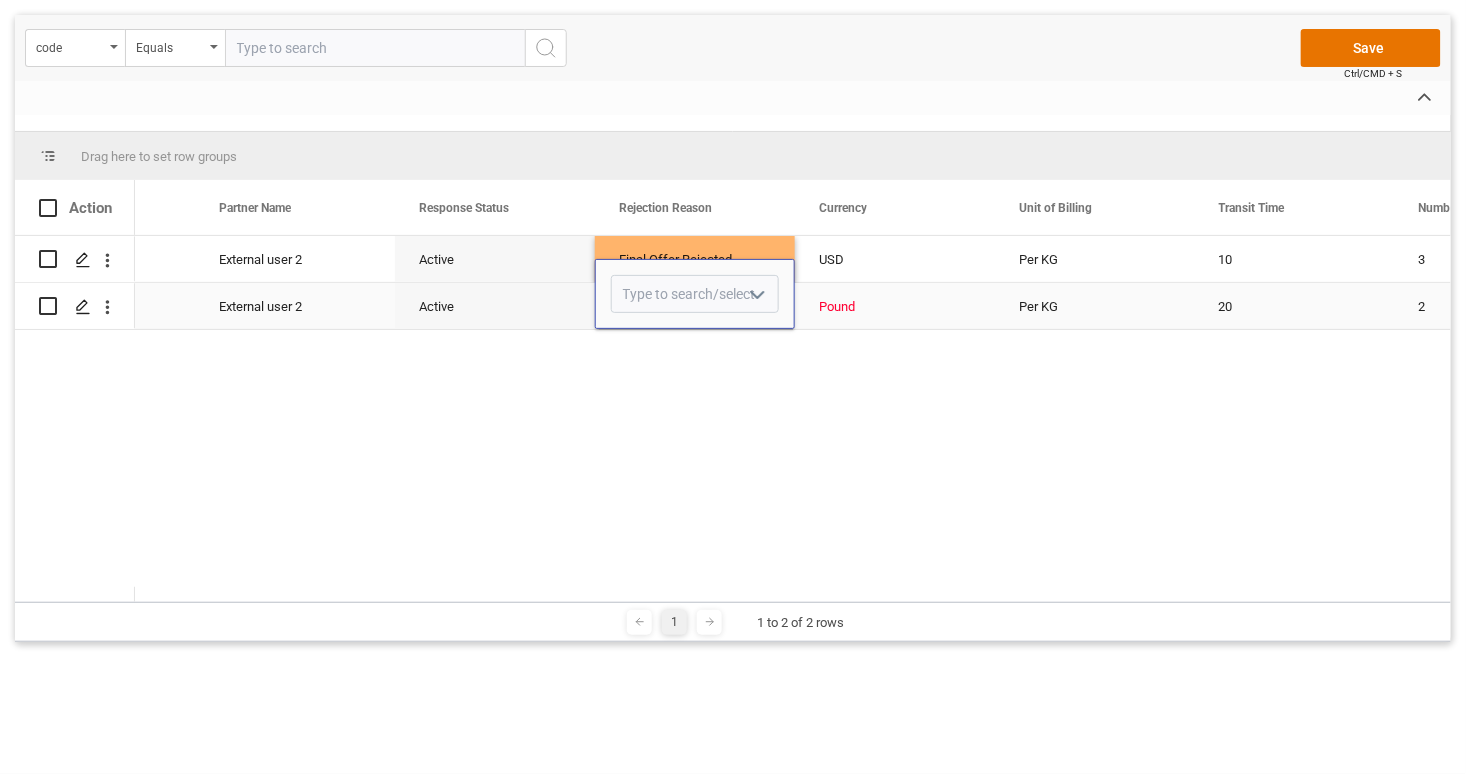 click 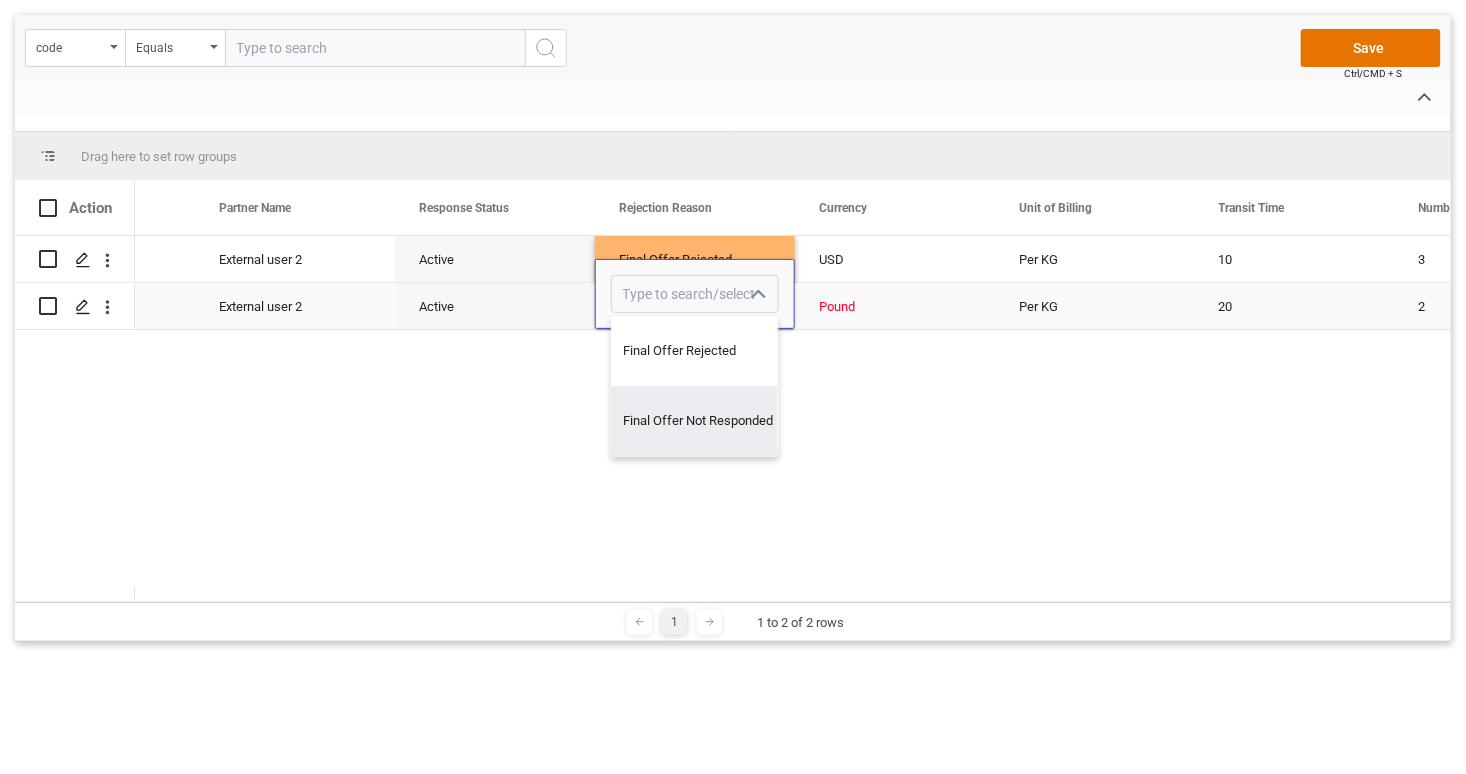 click on "Final Offer Not Responded" at bounding box center [699, 421] 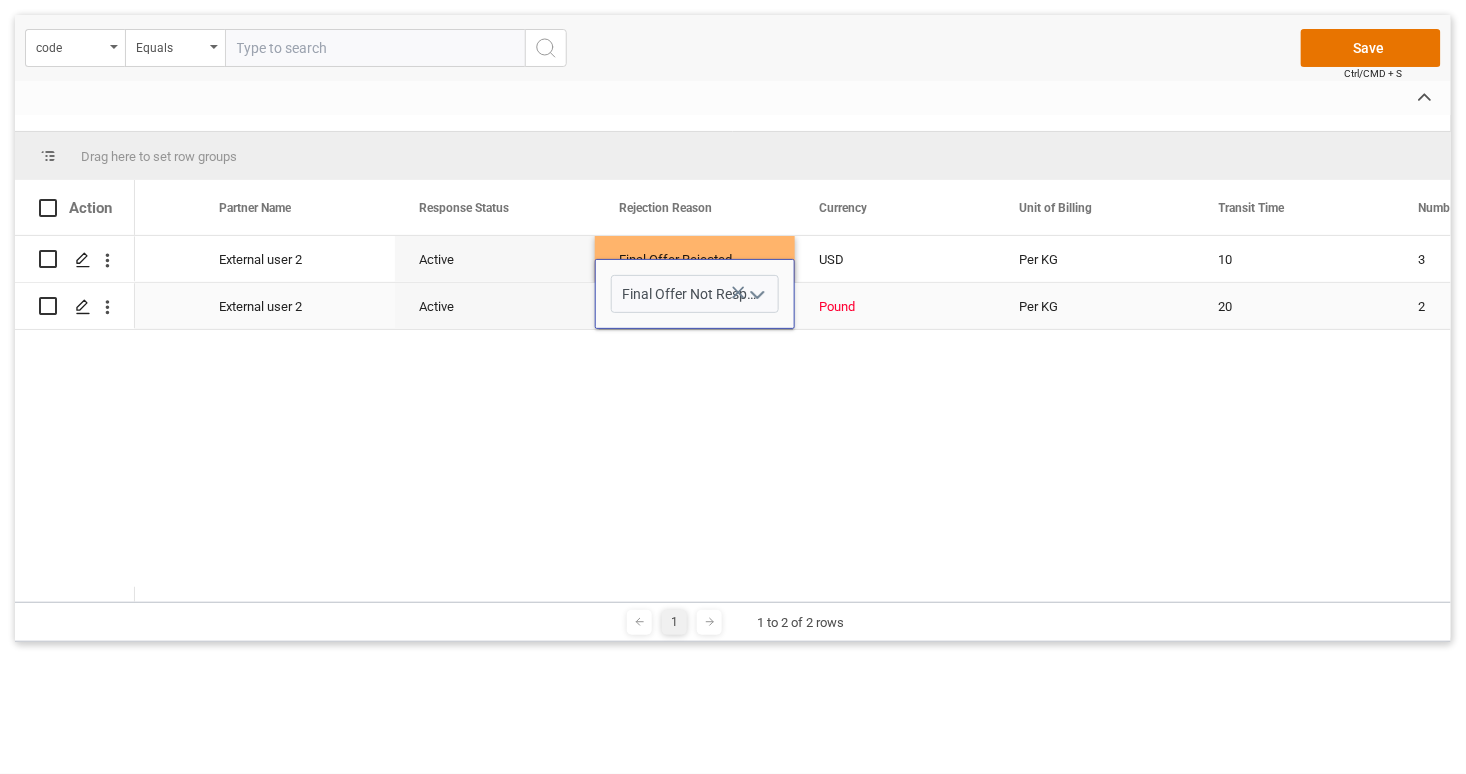 click on "Active" at bounding box center [495, 307] 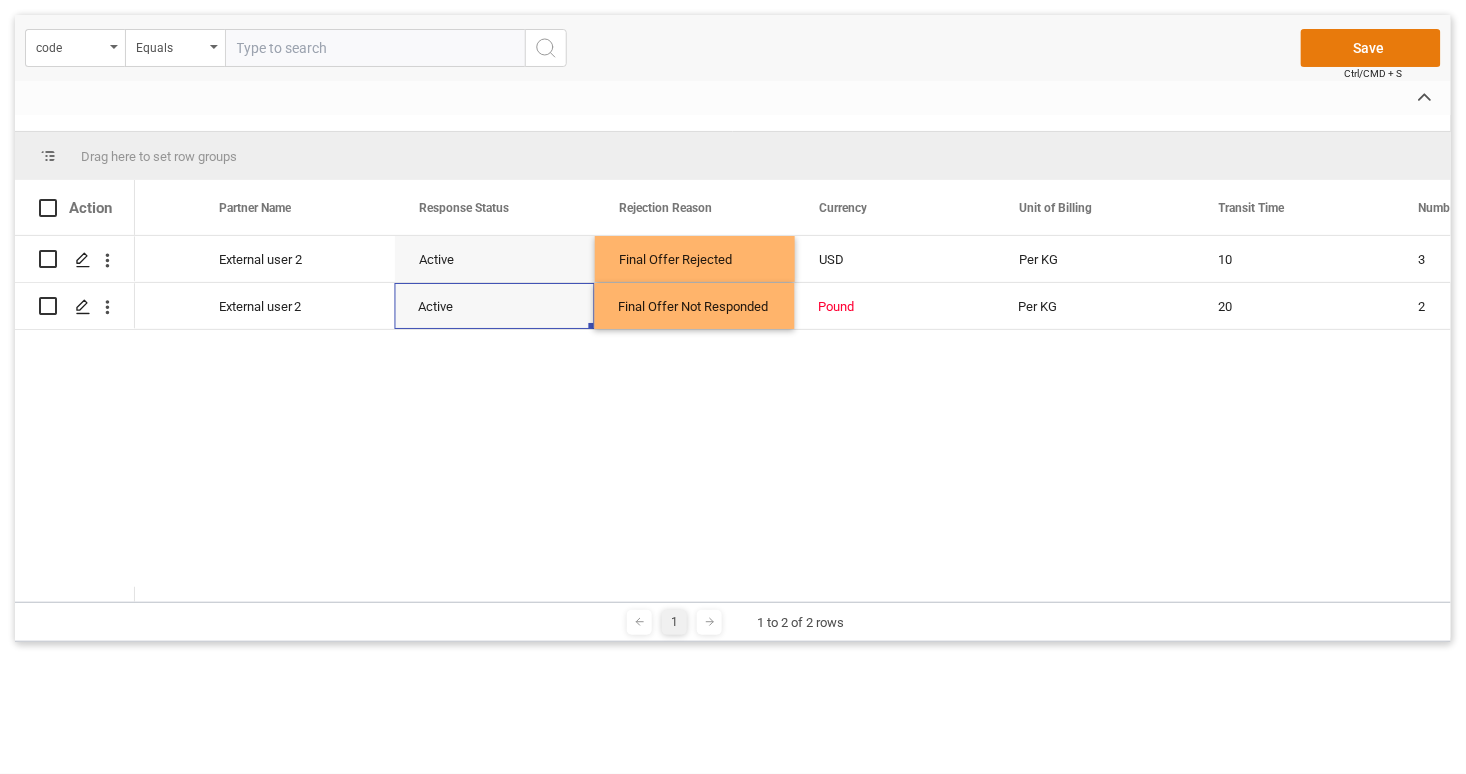 click on "Save" at bounding box center (1371, 48) 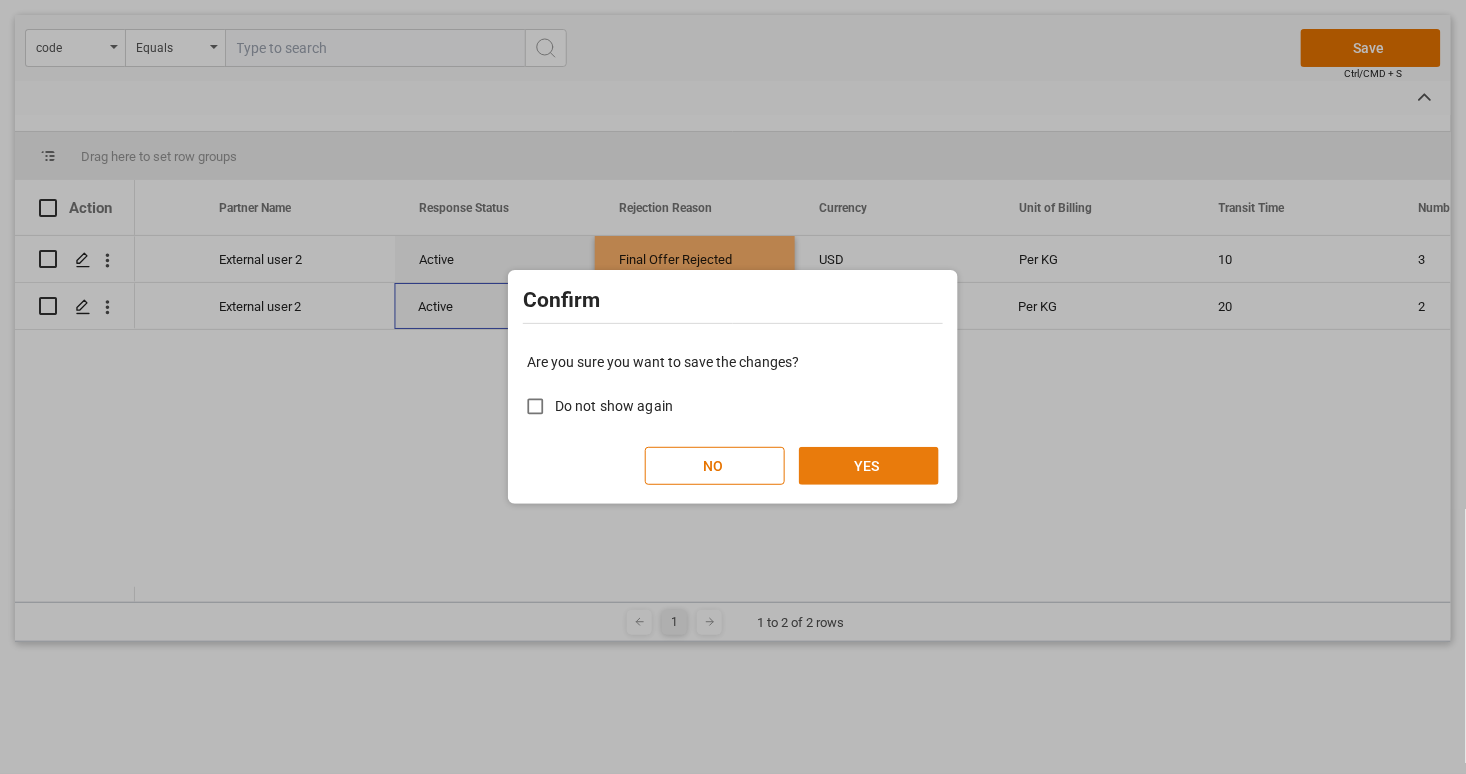 click on "YES" at bounding box center (869, 466) 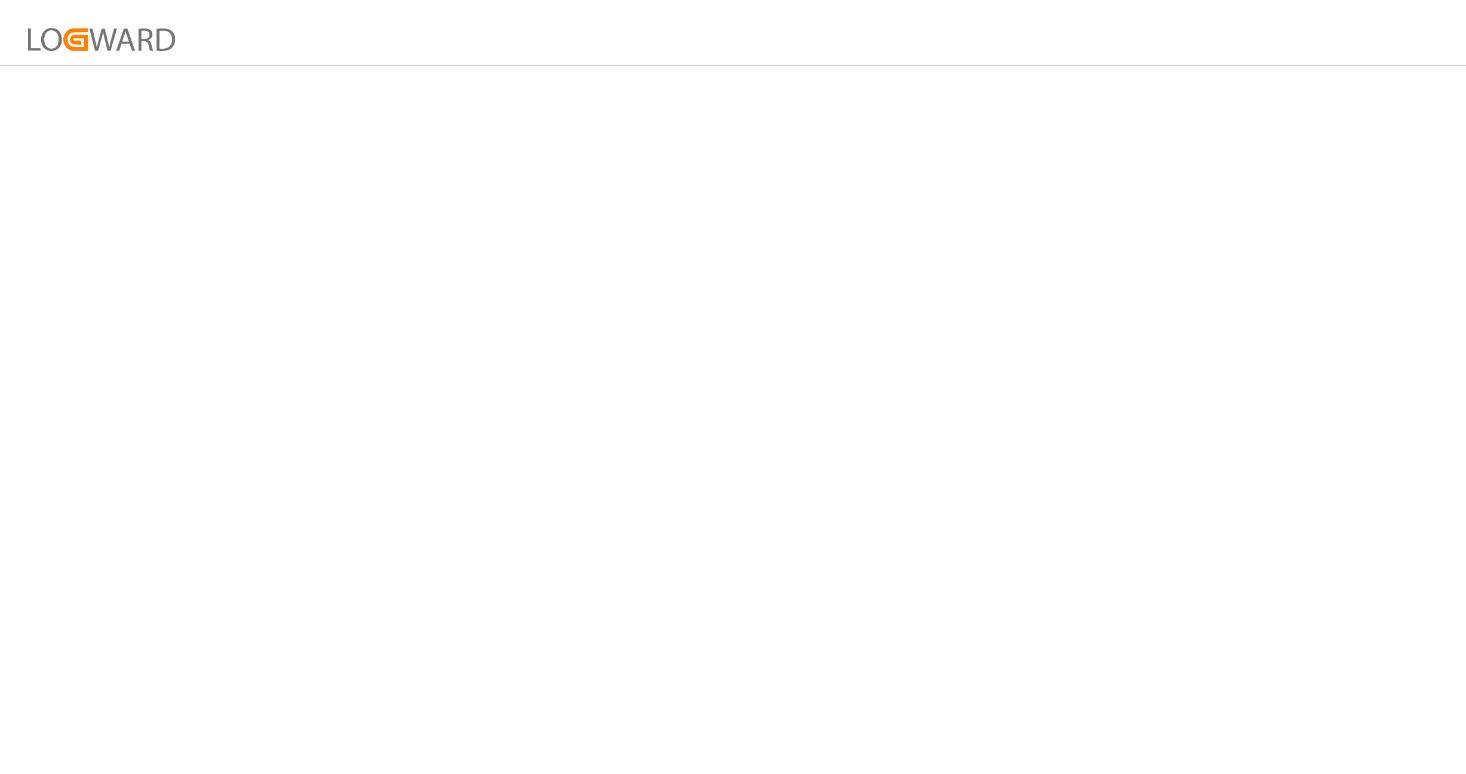 scroll, scrollTop: 0, scrollLeft: 0, axis: both 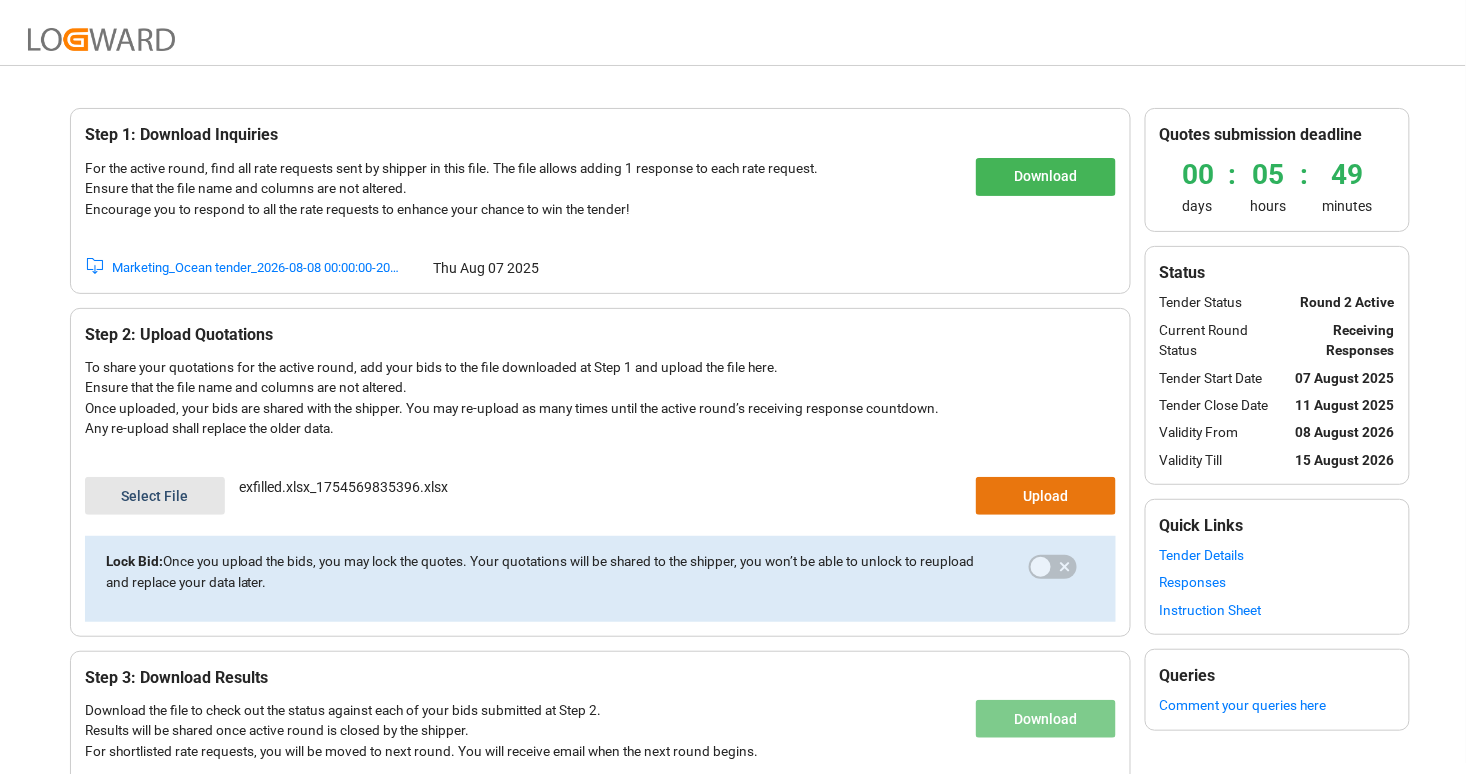 click on "Download" at bounding box center [1046, 177] 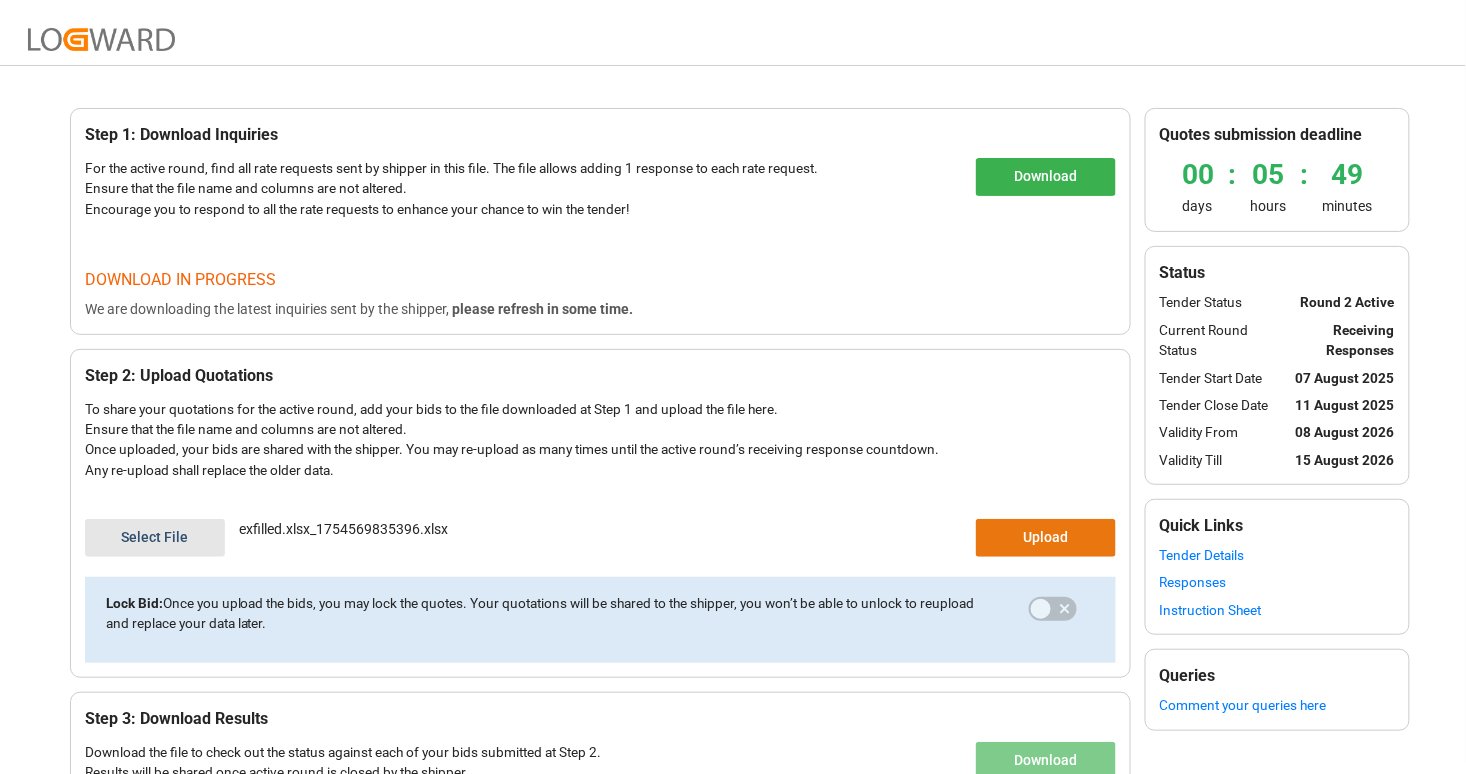 click on "Responses" at bounding box center (1277, 582) 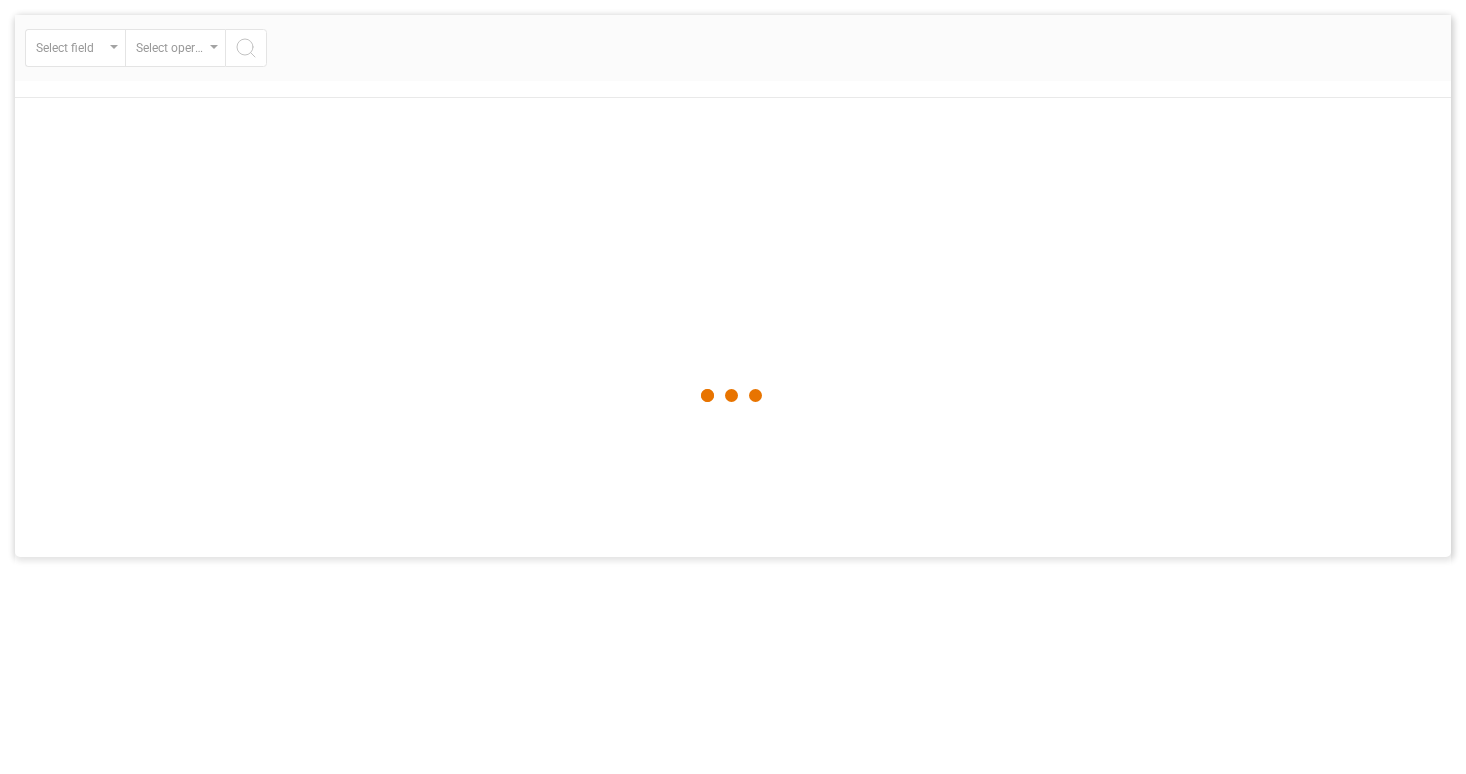 scroll, scrollTop: 0, scrollLeft: 0, axis: both 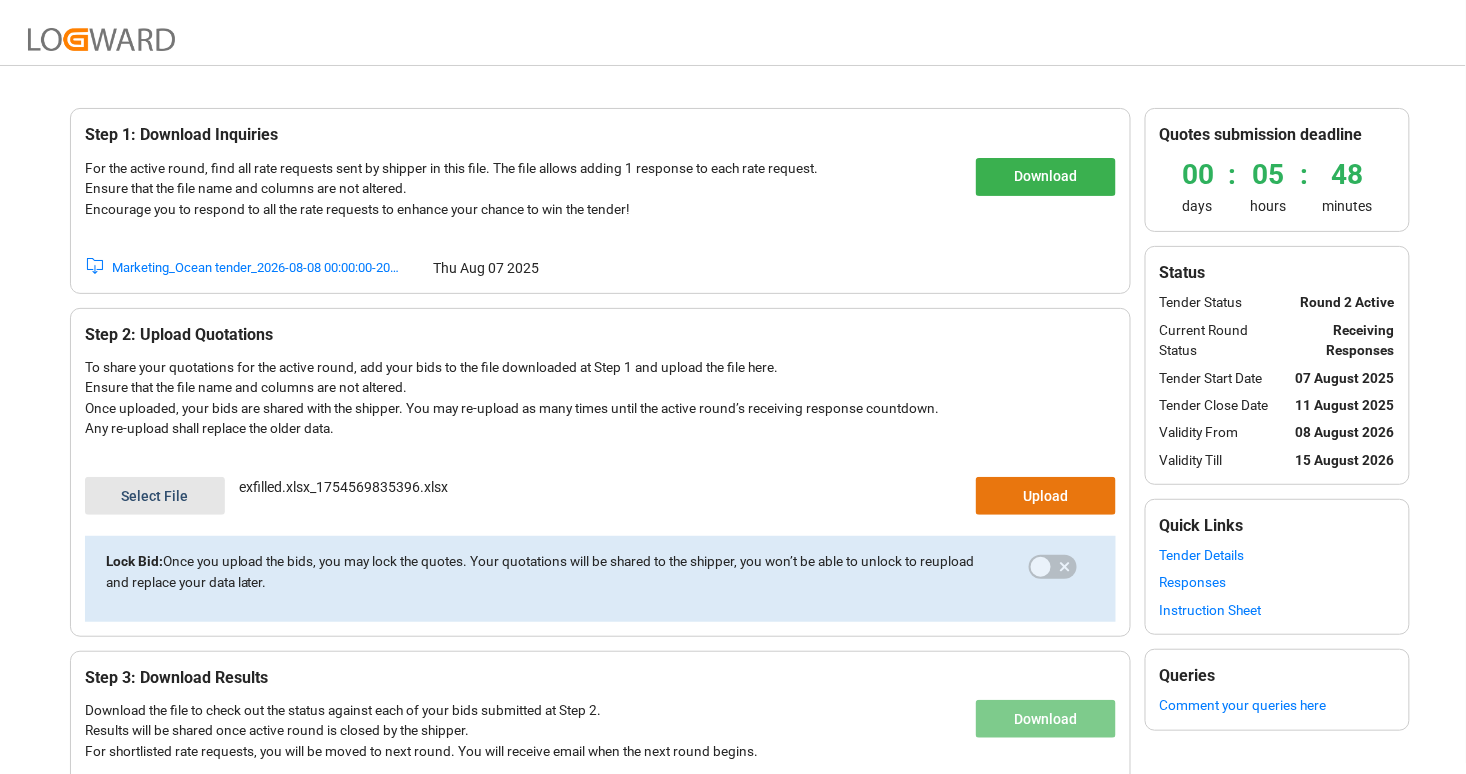 click on "Marketing_Ocean tender_2026-08-08 00:00:00-2026-08-15 00:00:00" at bounding box center (258, 268) 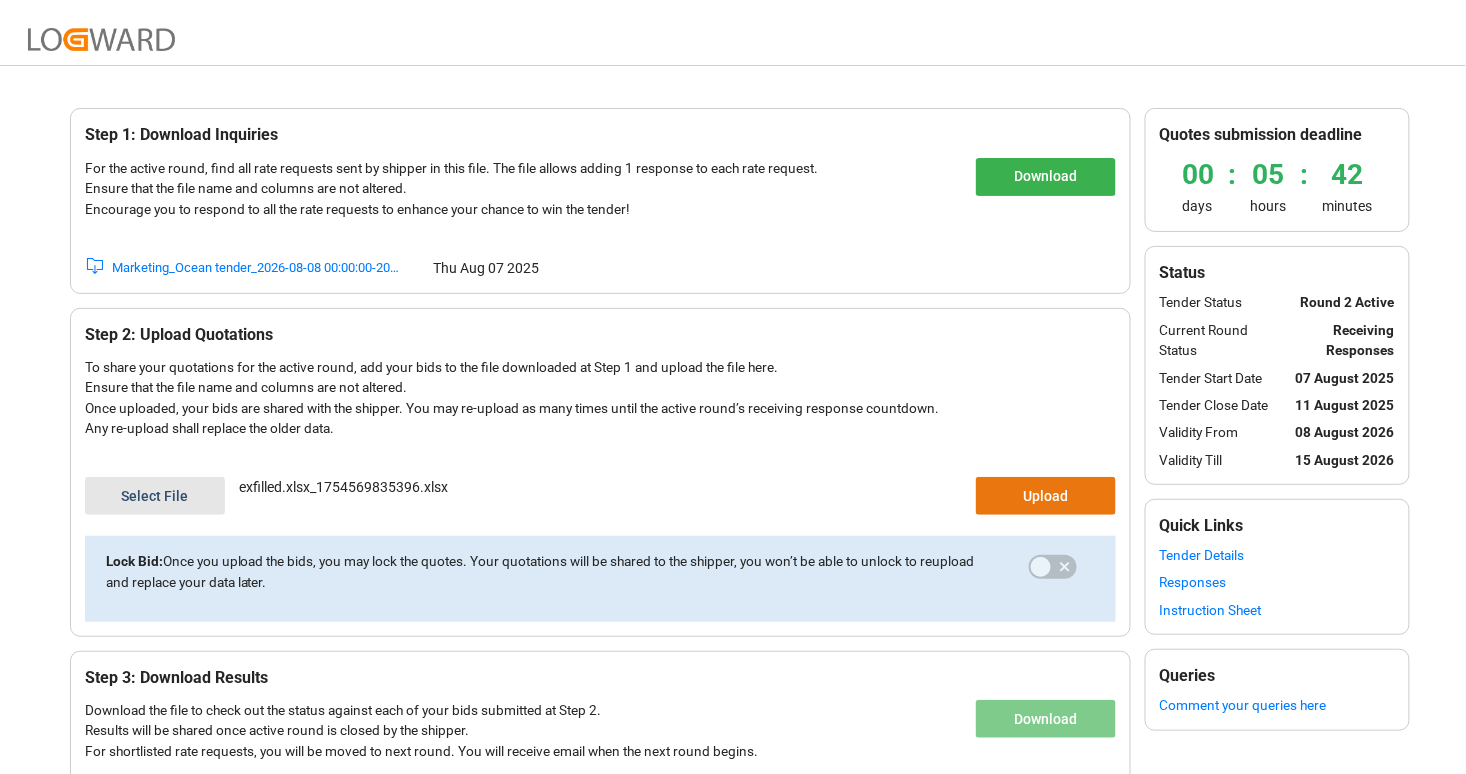 click on "Responses" at bounding box center (1277, 582) 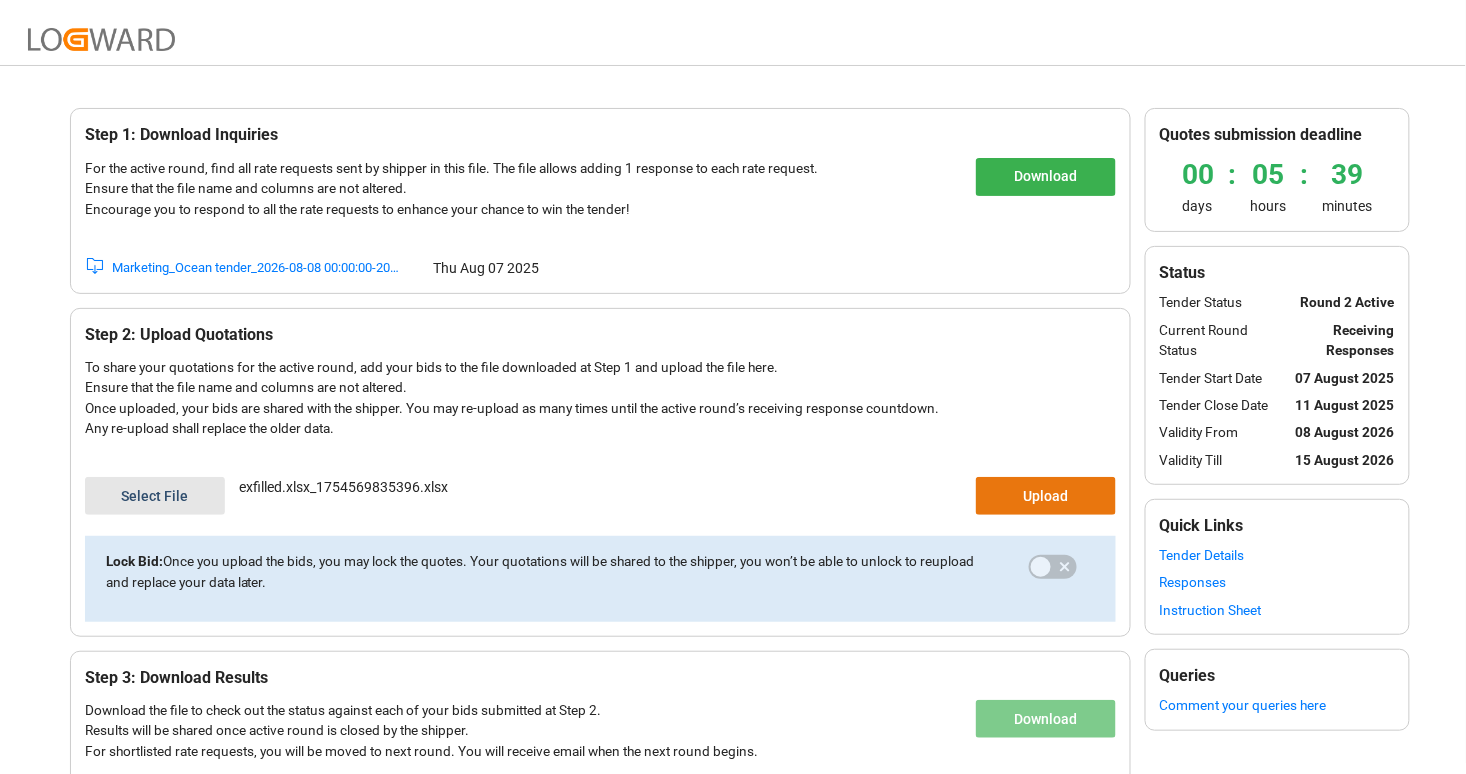 scroll, scrollTop: 49, scrollLeft: 0, axis: vertical 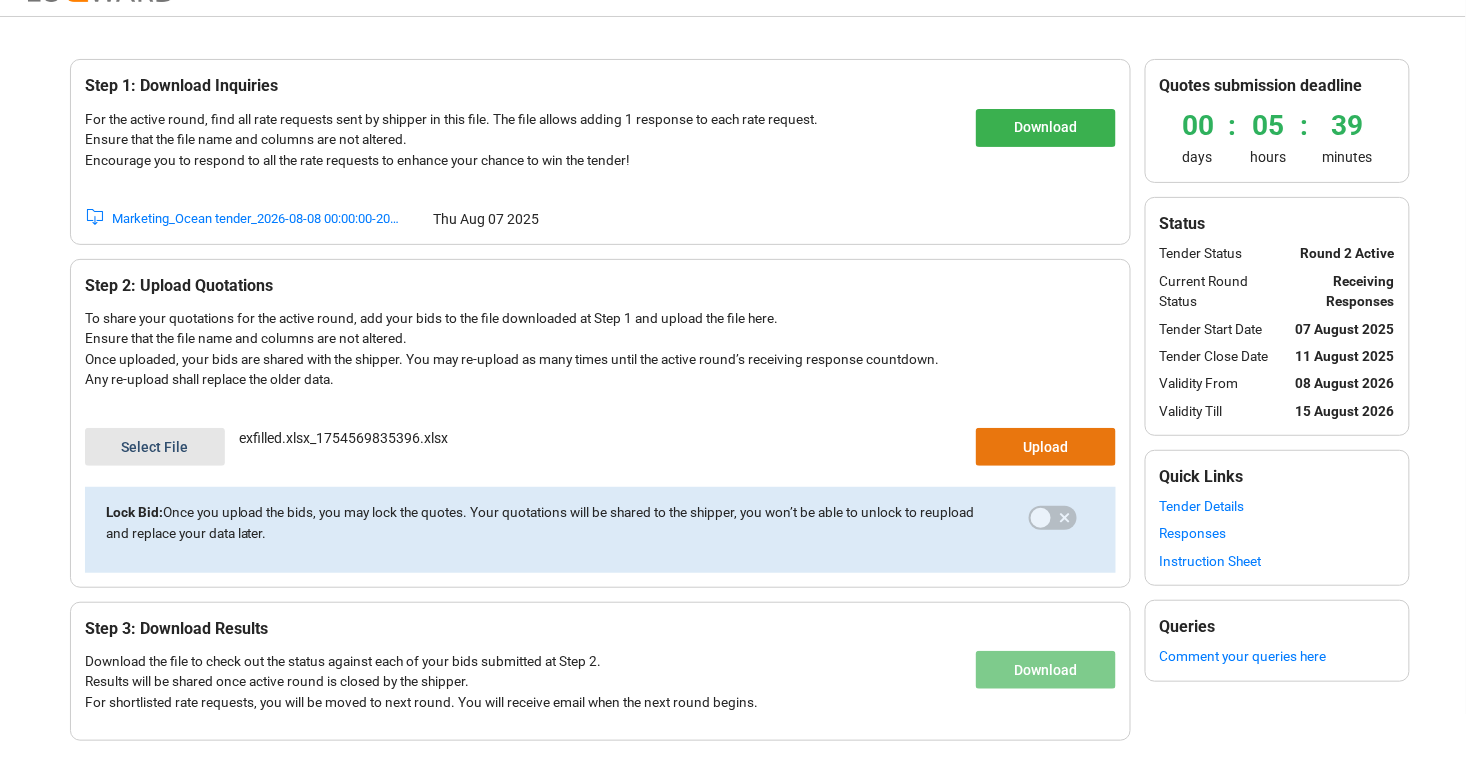 click on "Responses" at bounding box center [1277, 533] 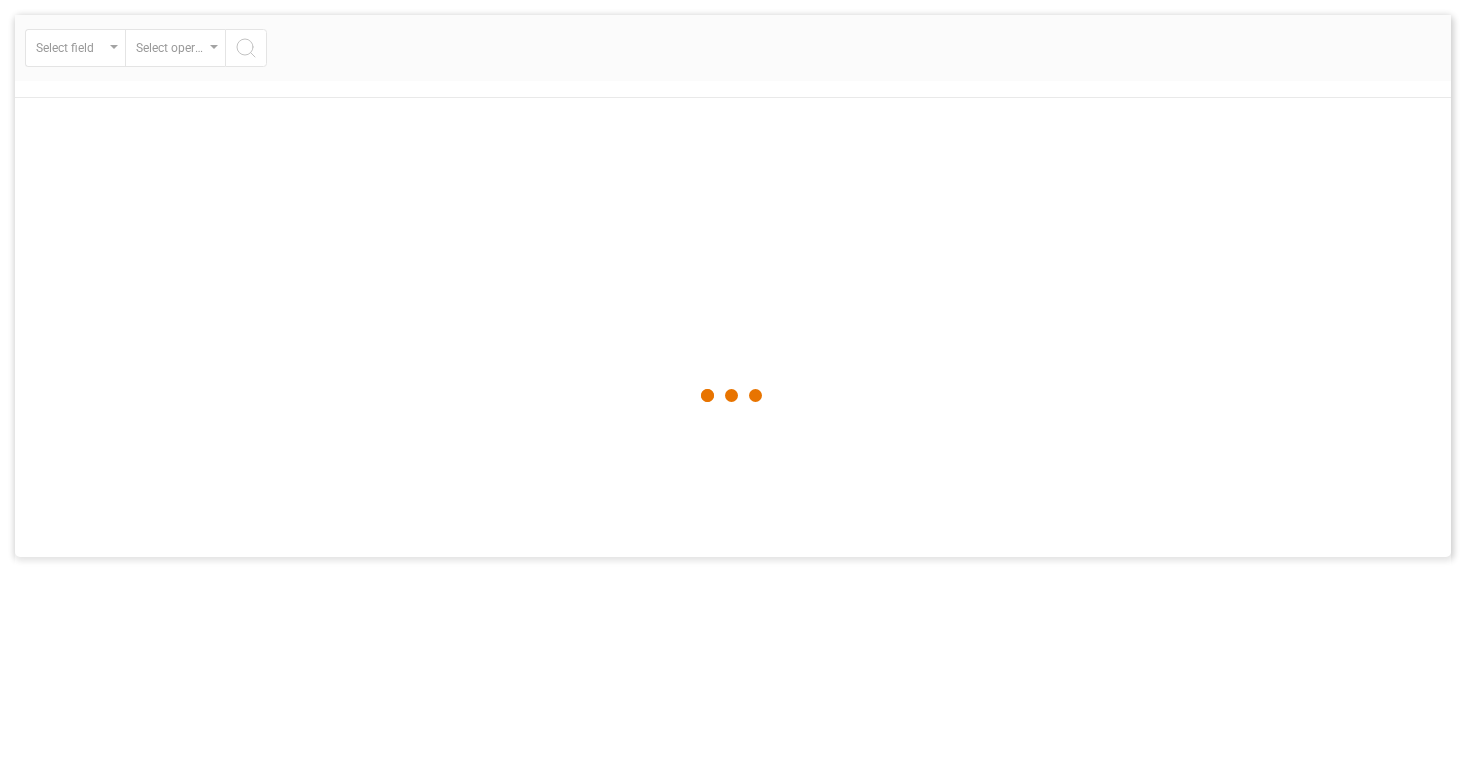 scroll, scrollTop: 0, scrollLeft: 0, axis: both 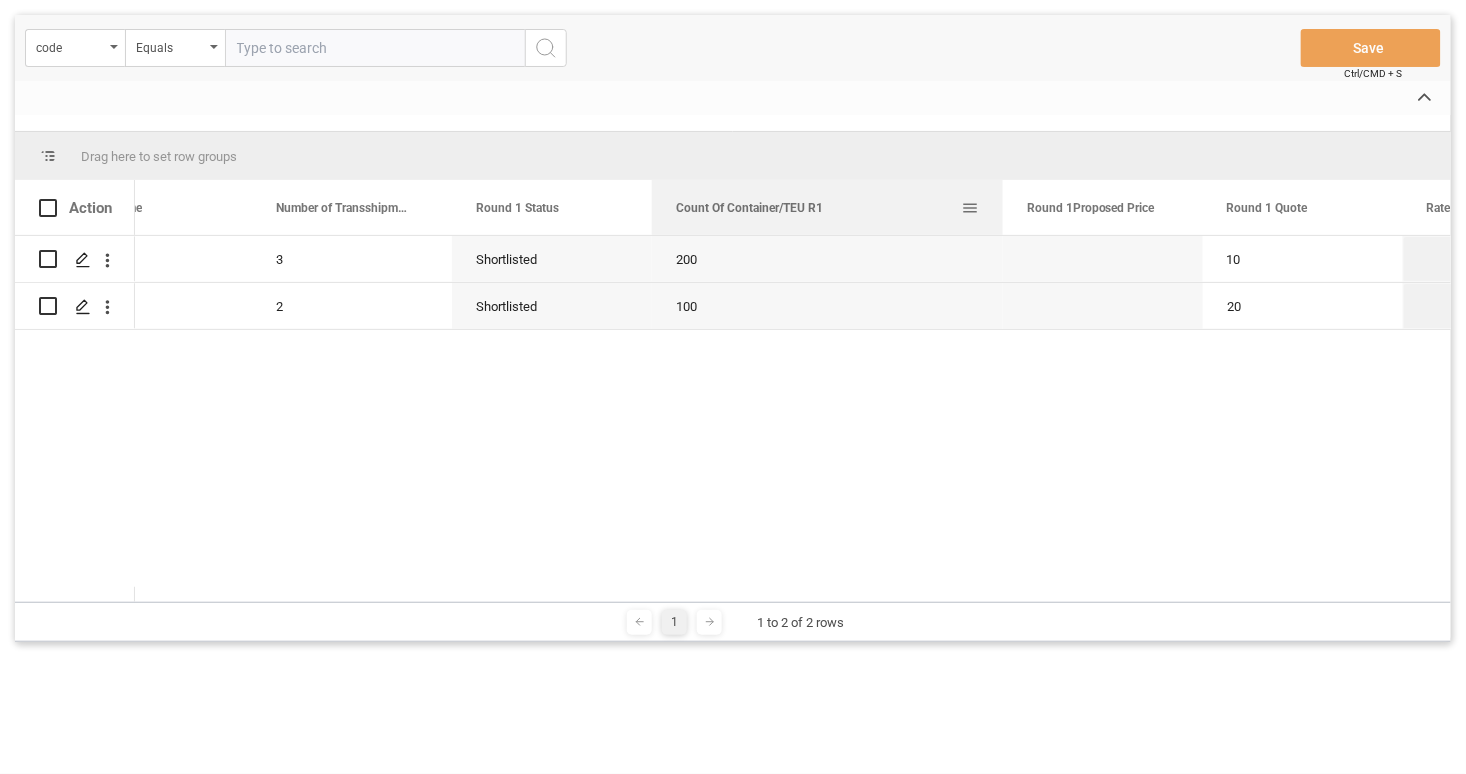 drag, startPoint x: 851, startPoint y: 204, endPoint x: 996, endPoint y: 200, distance: 145.05516 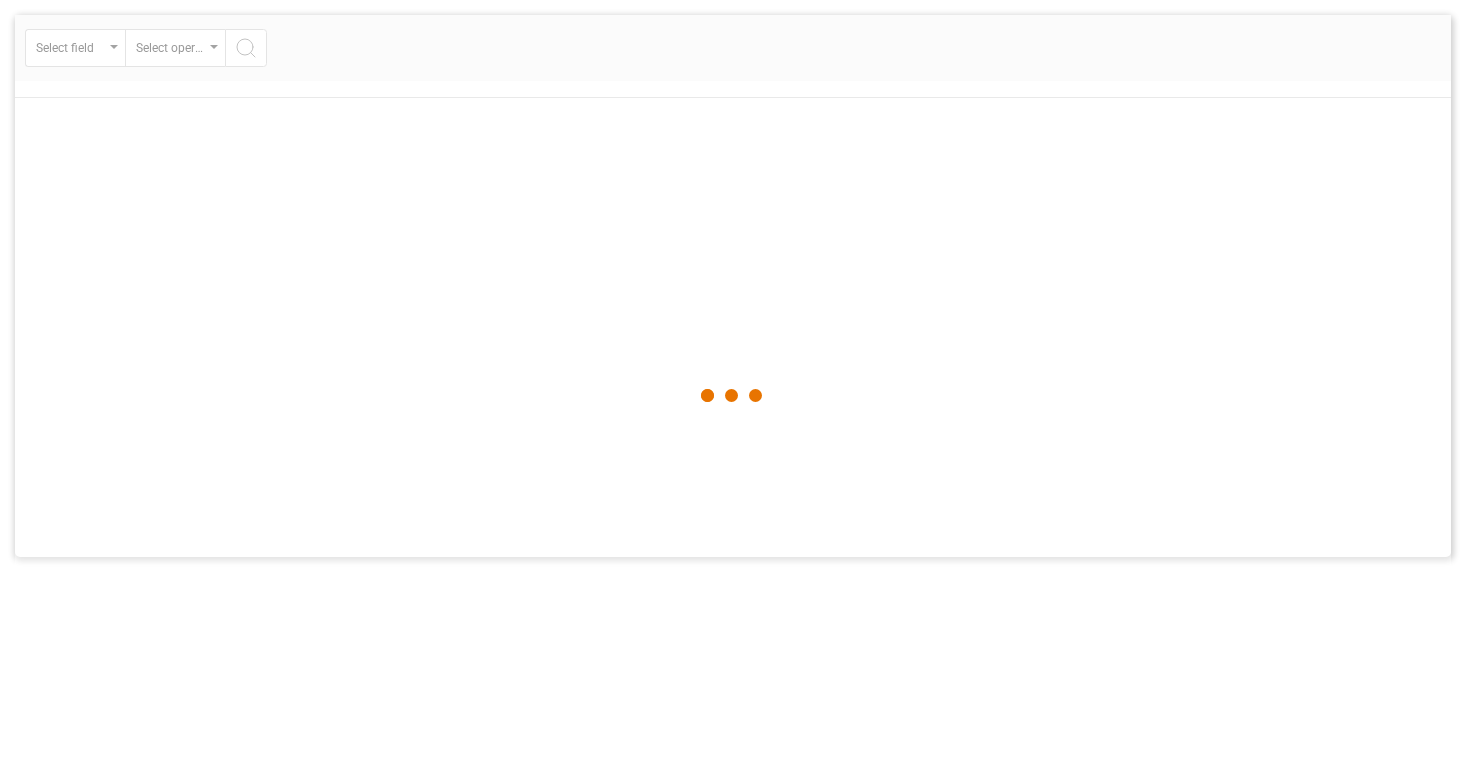 scroll, scrollTop: 0, scrollLeft: 0, axis: both 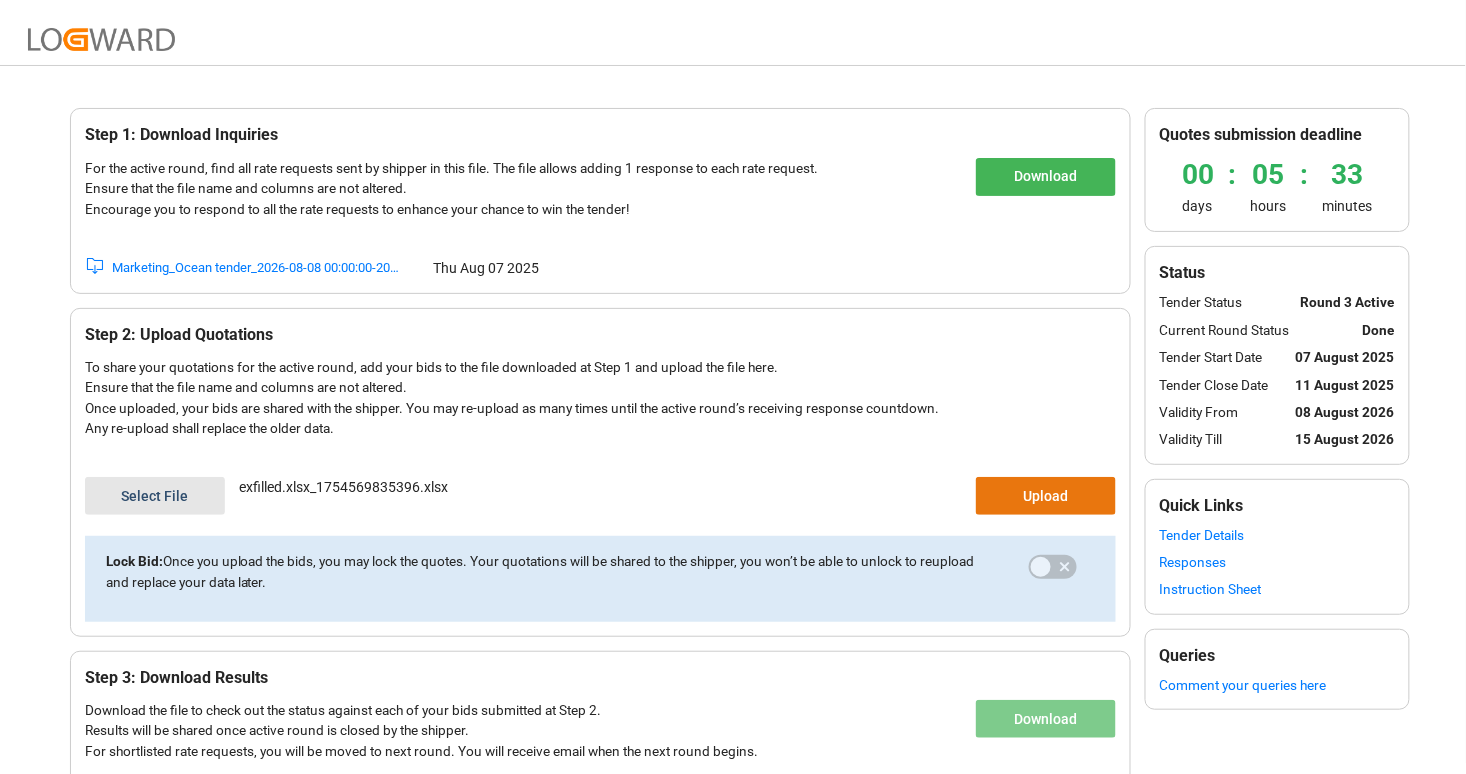 click on "Download" at bounding box center [1046, 177] 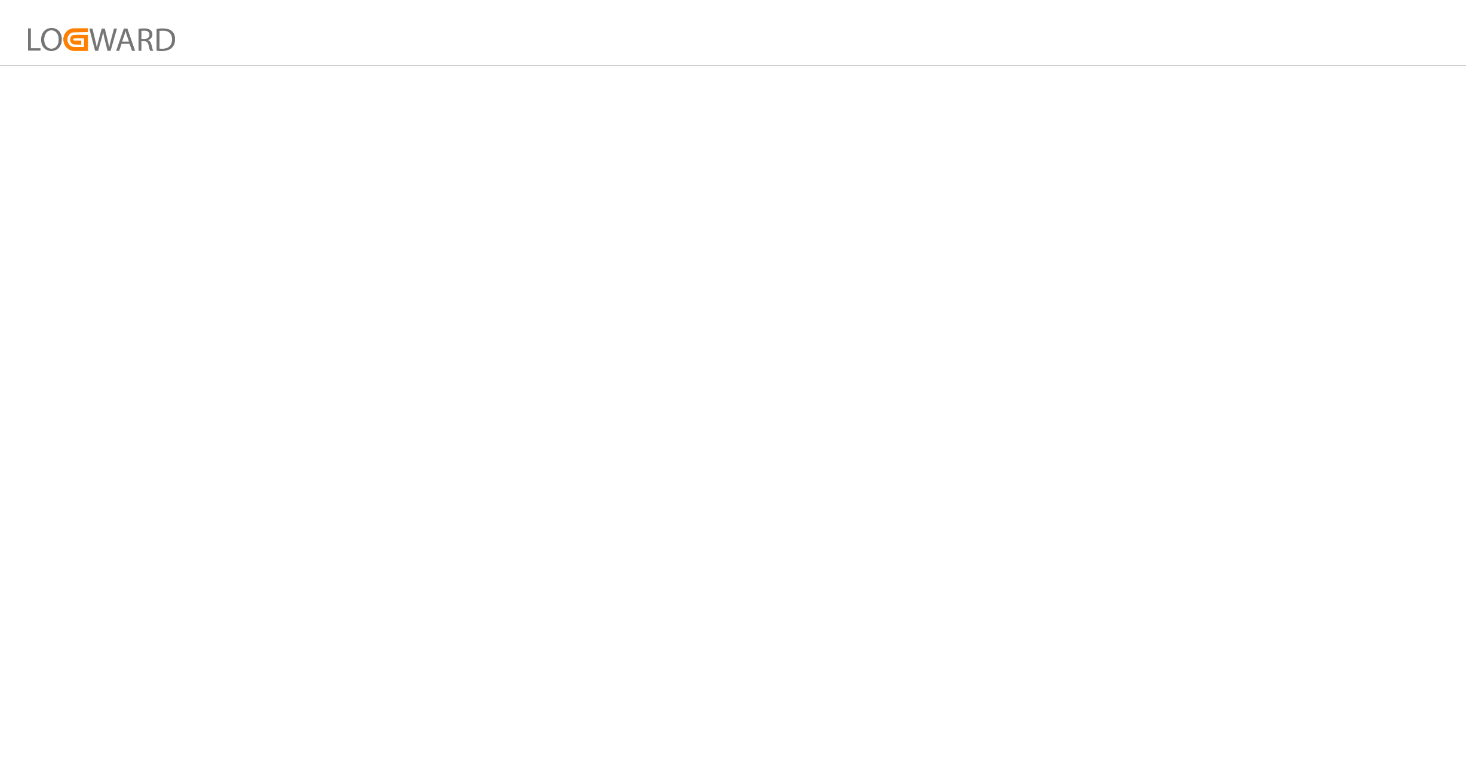 scroll, scrollTop: 0, scrollLeft: 0, axis: both 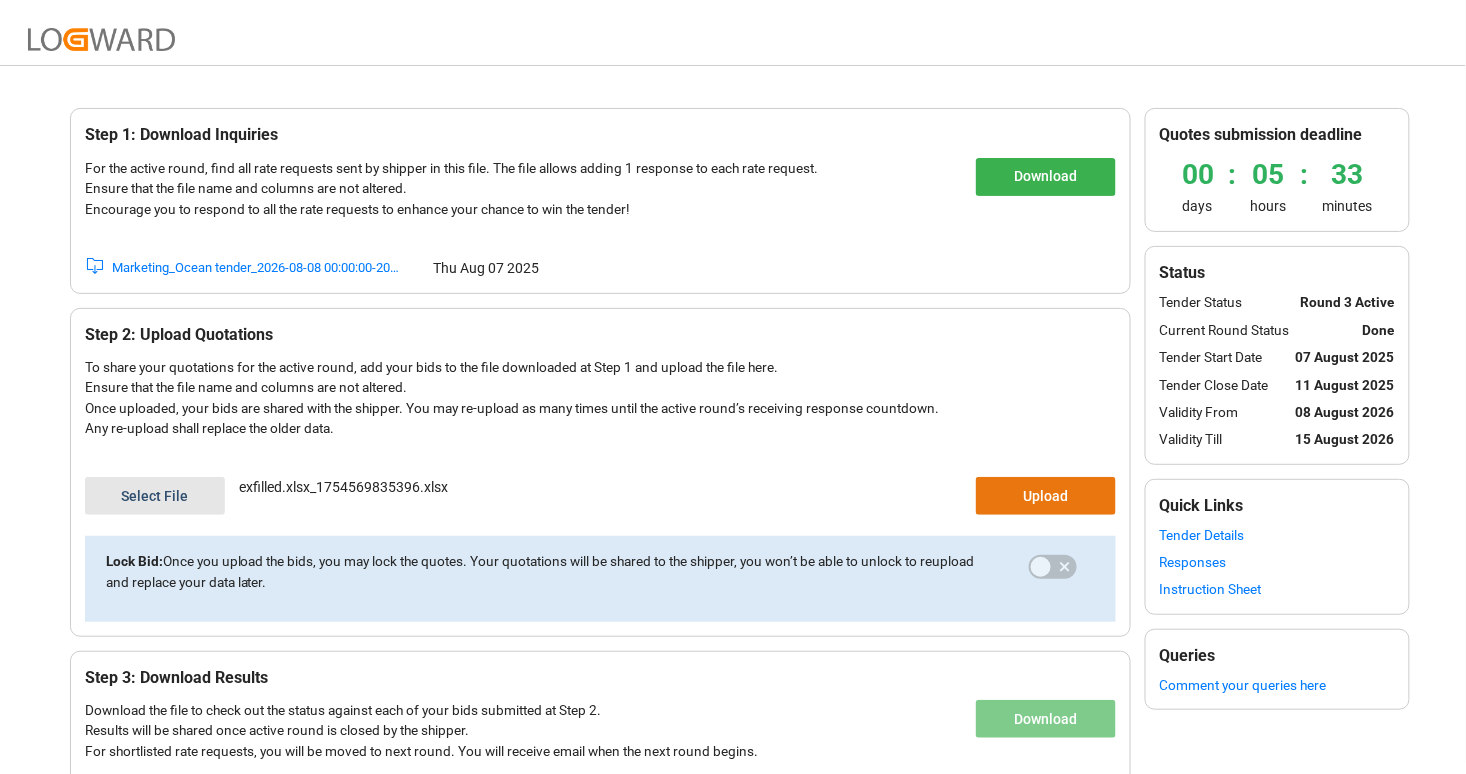 click on "Marketing_Ocean tender_2026-08-08 00:00:00-2026-08-15 00:00:00" at bounding box center [258, 268] 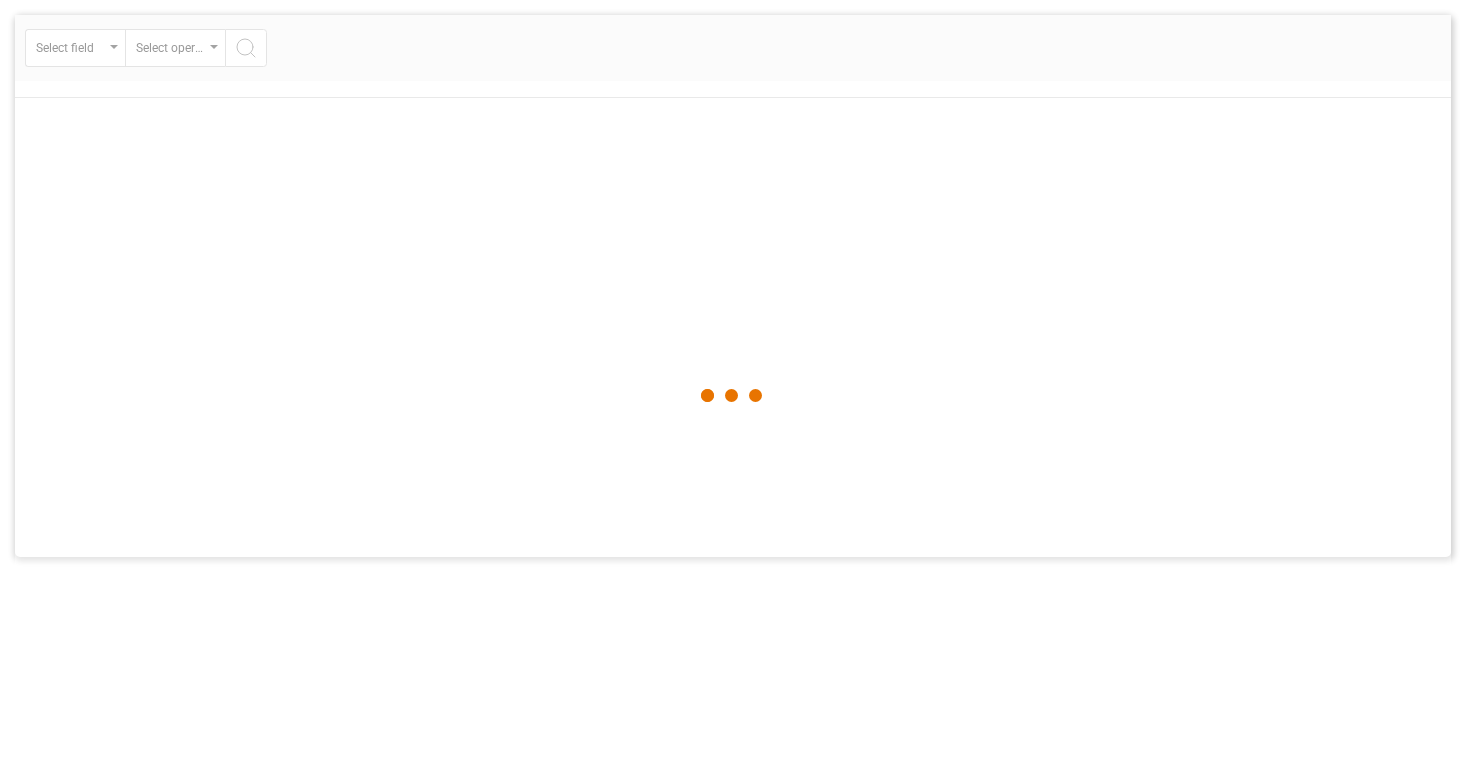 scroll, scrollTop: 0, scrollLeft: 0, axis: both 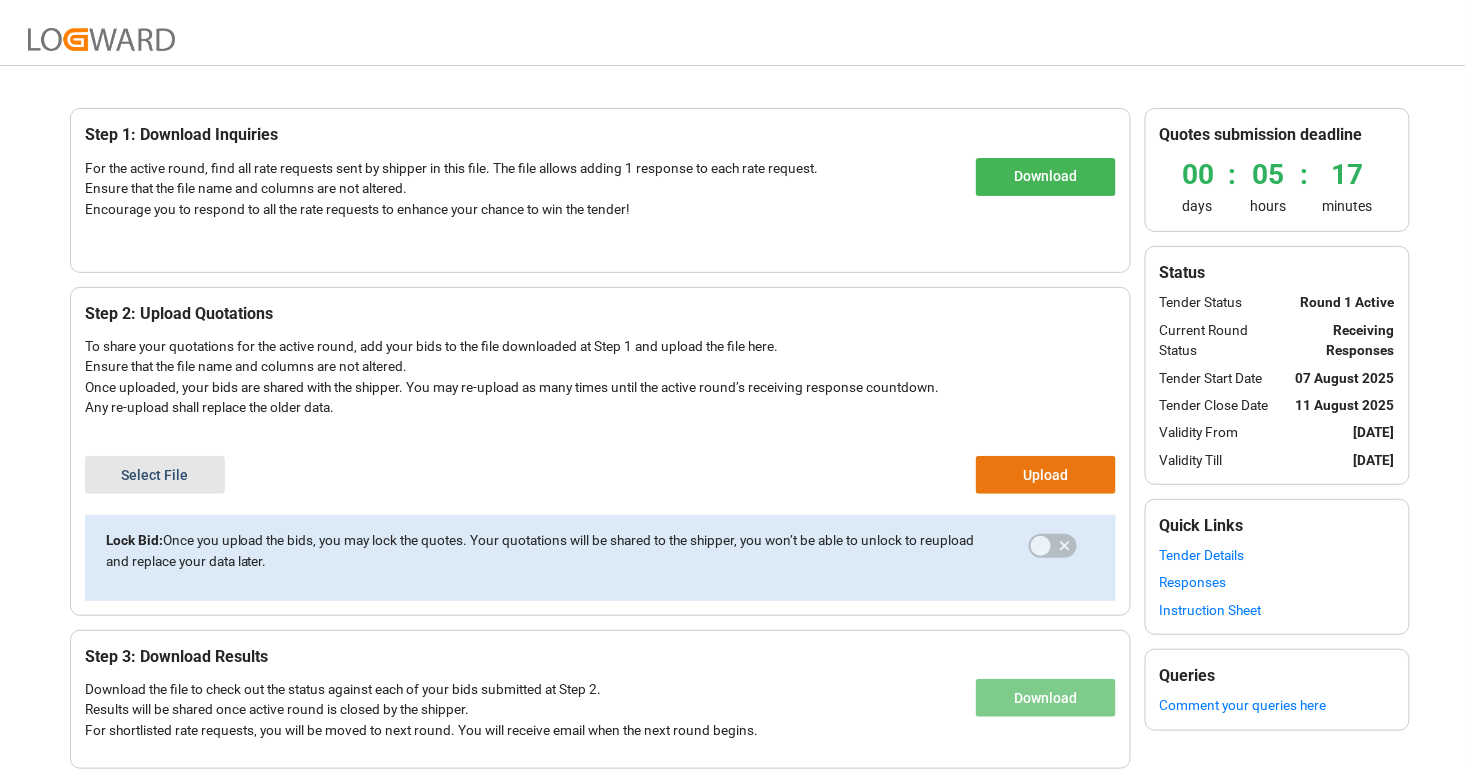 click on "Download" at bounding box center (1046, 177) 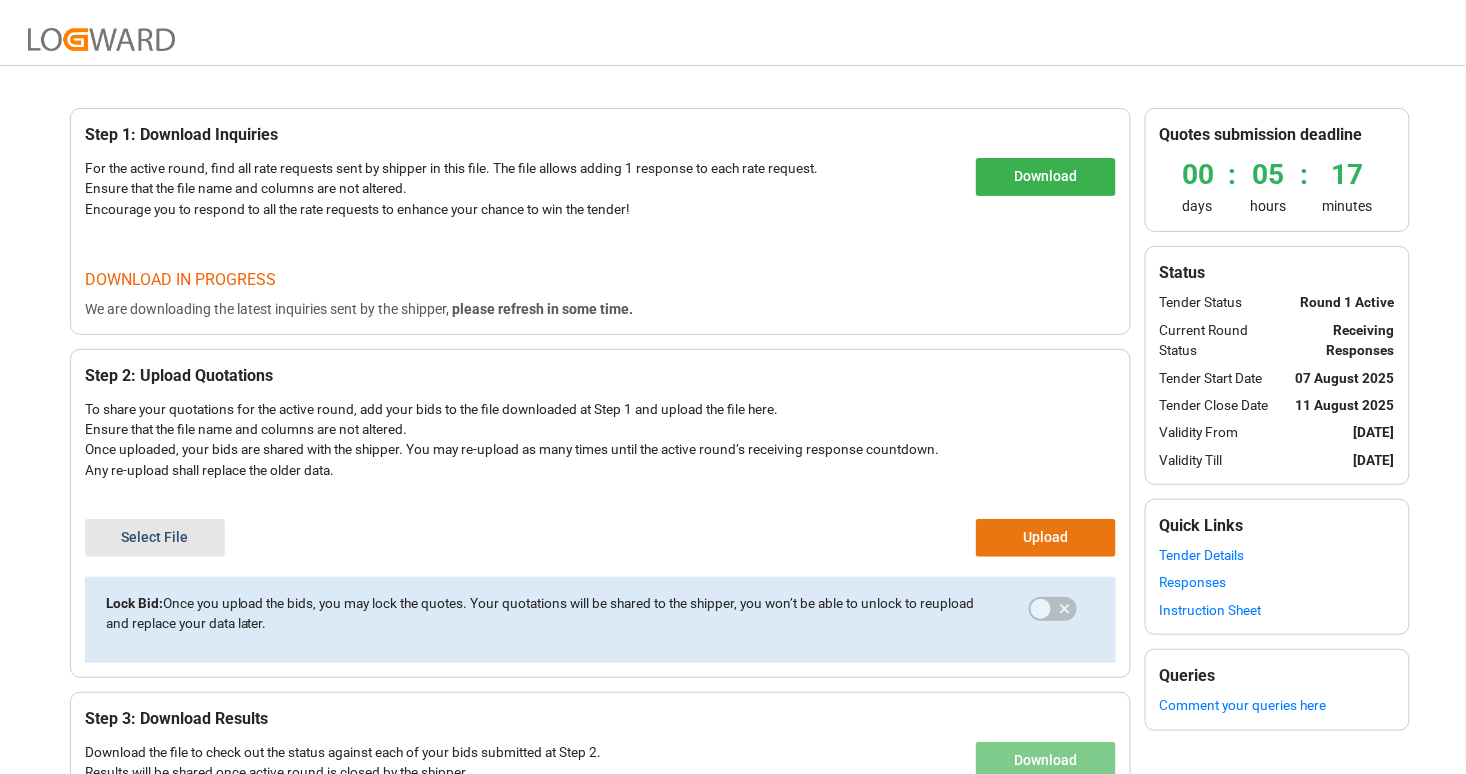 click on "Responses" at bounding box center (1277, 582) 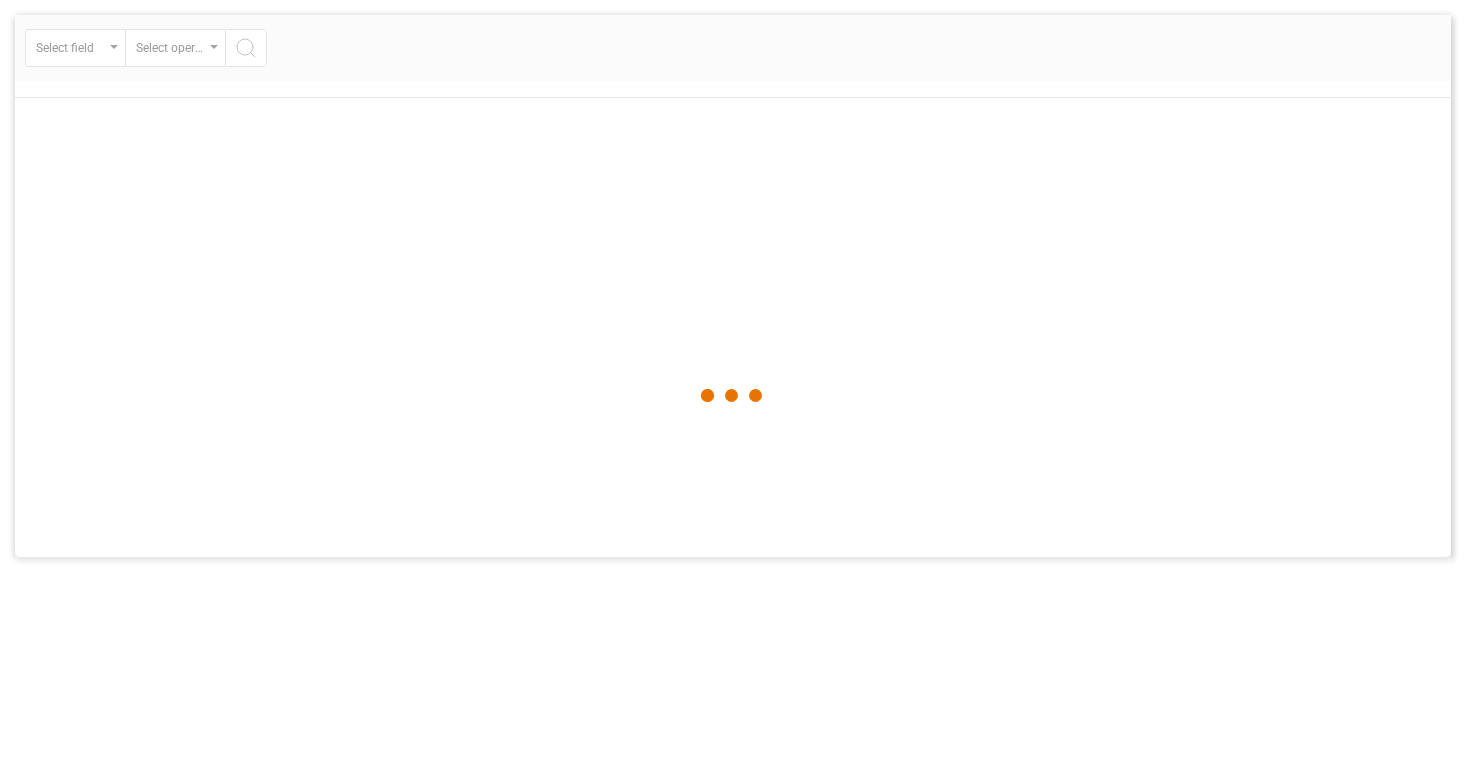 scroll, scrollTop: 0, scrollLeft: 0, axis: both 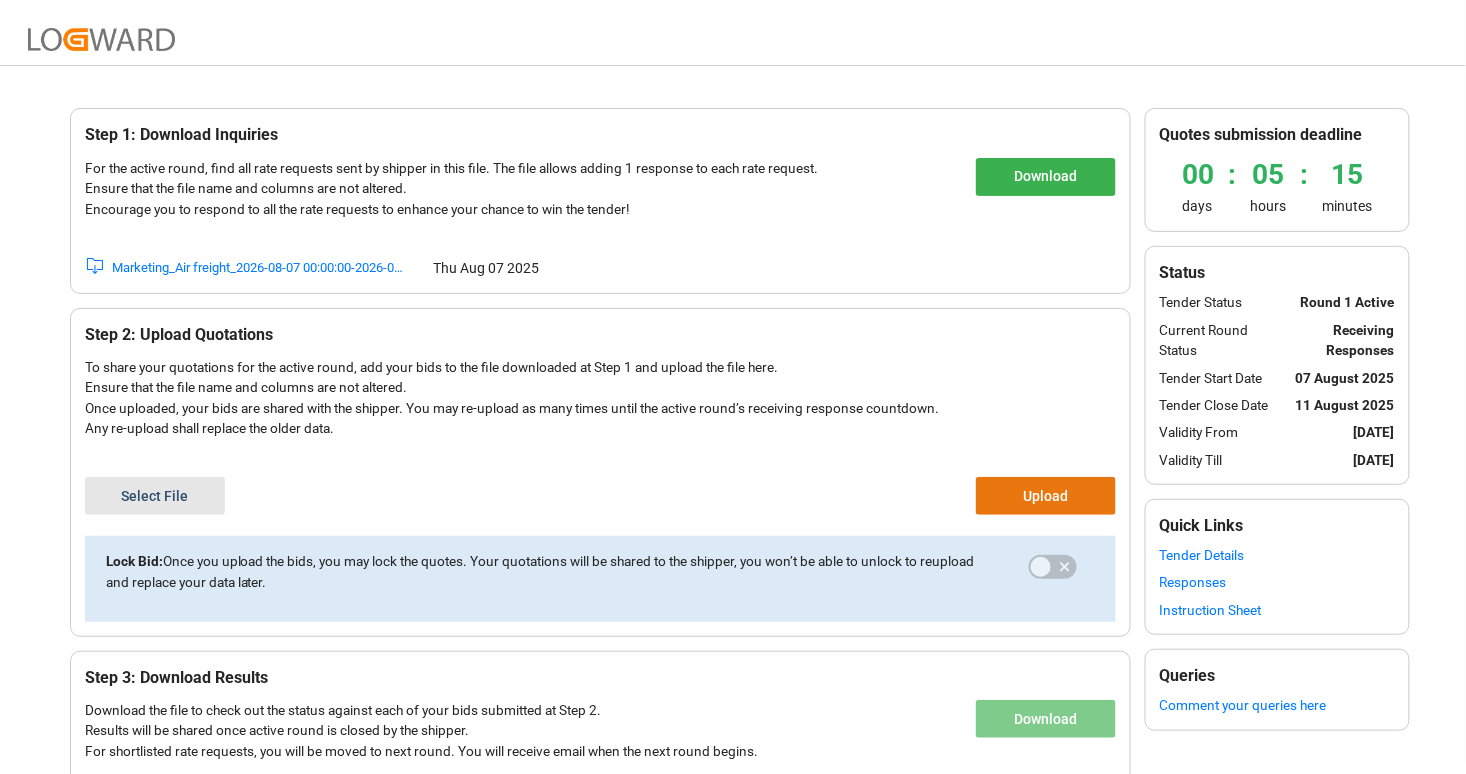 click on "Marketing_Air freight_2026-08-07 00:00:00-2026-08-29 00:00:00" at bounding box center [258, 268] 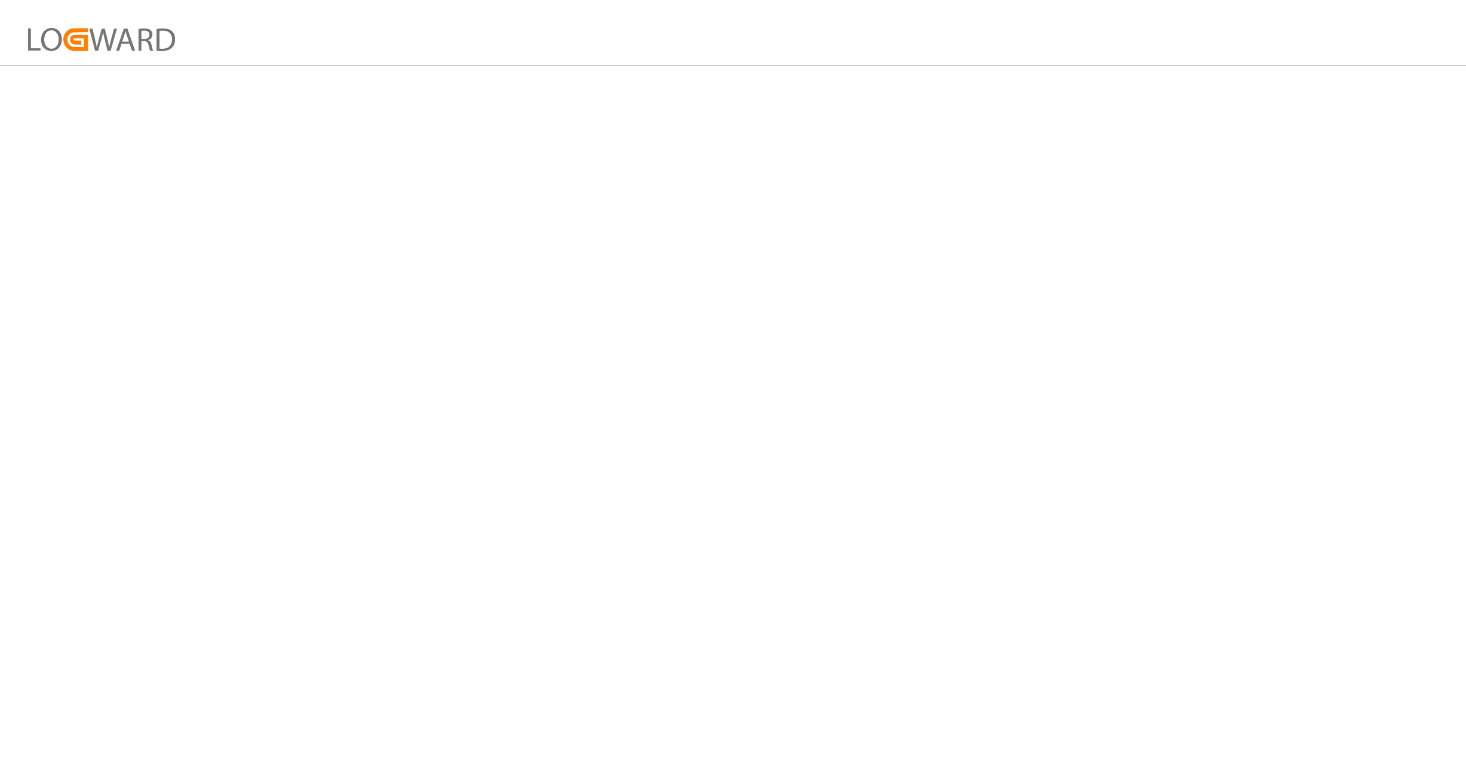 scroll, scrollTop: 0, scrollLeft: 0, axis: both 